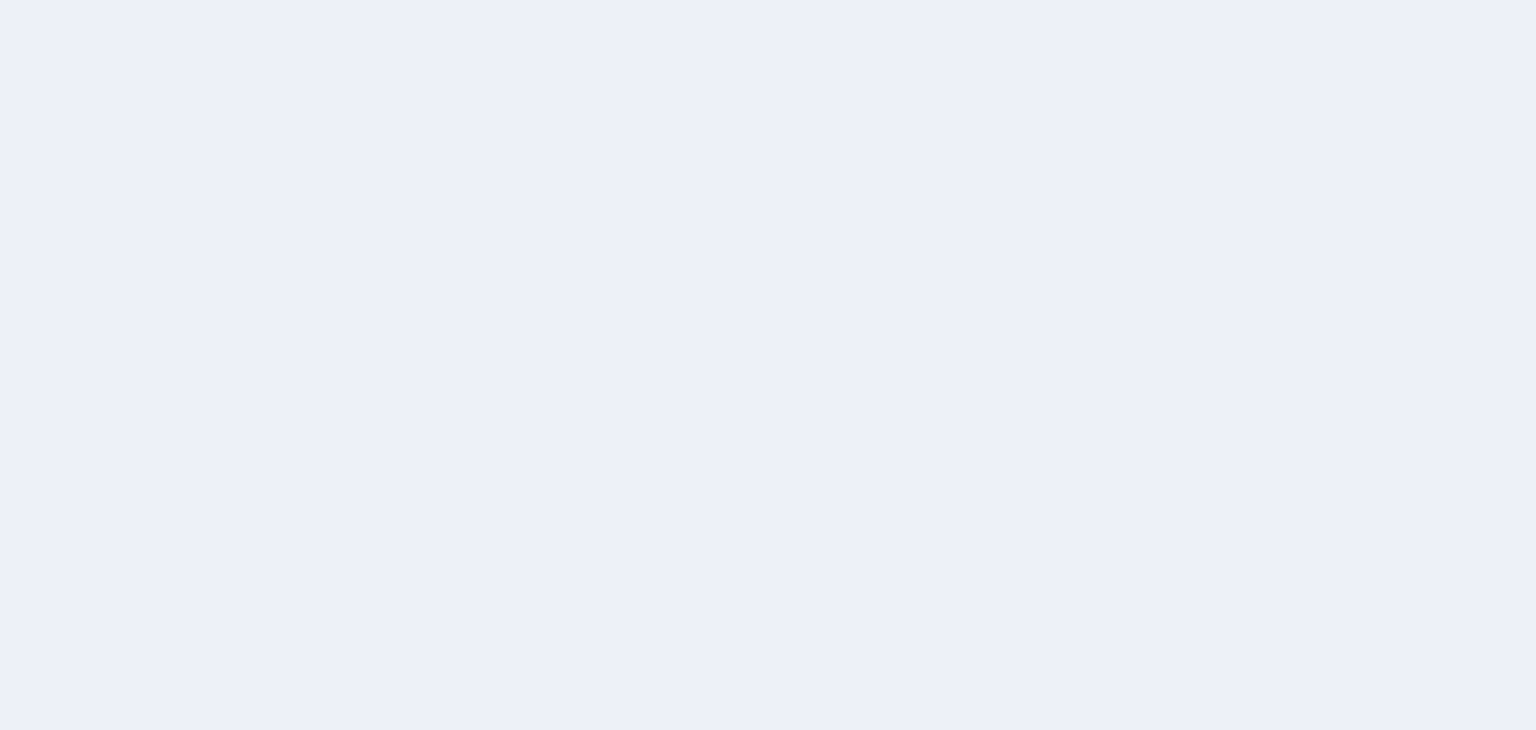 scroll, scrollTop: 0, scrollLeft: 0, axis: both 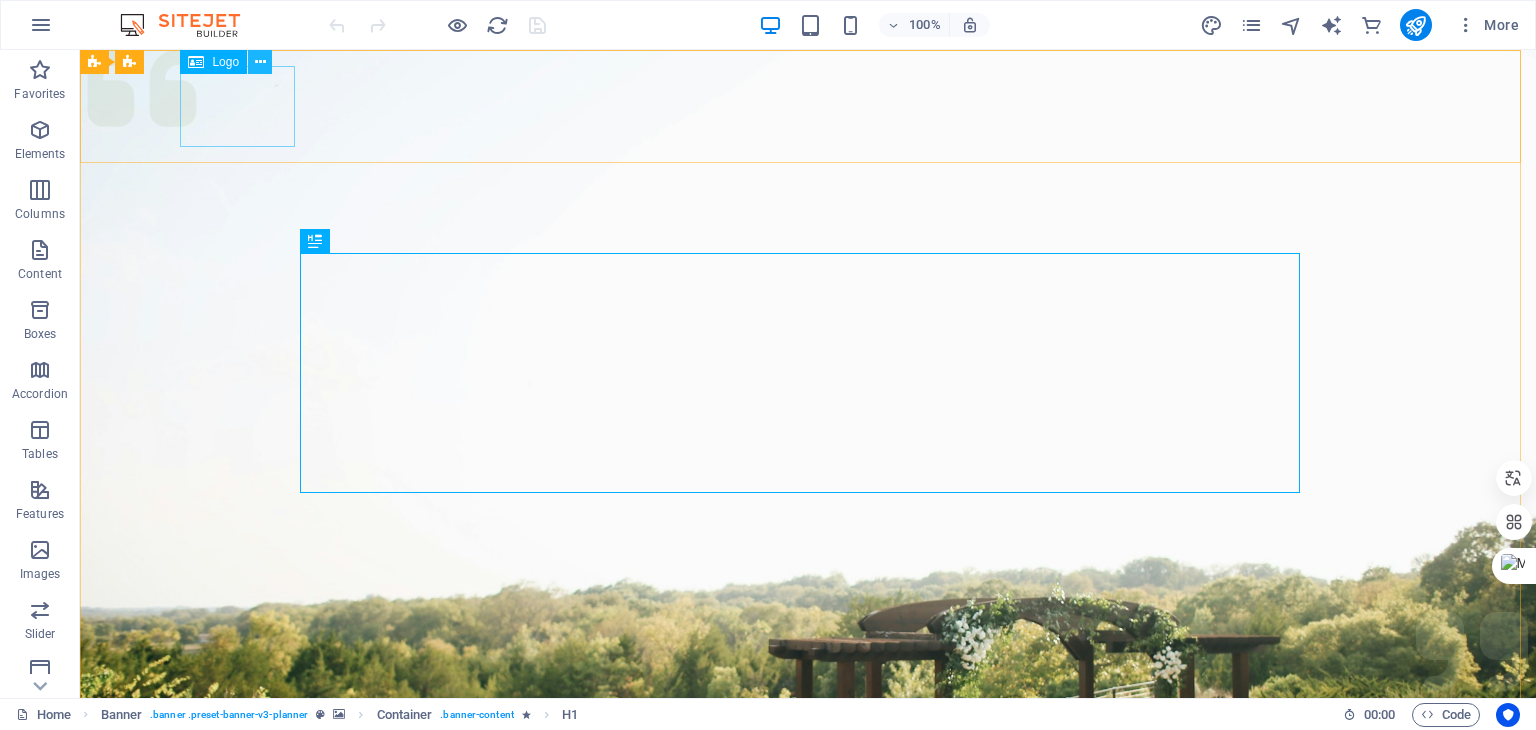 click at bounding box center [260, 62] 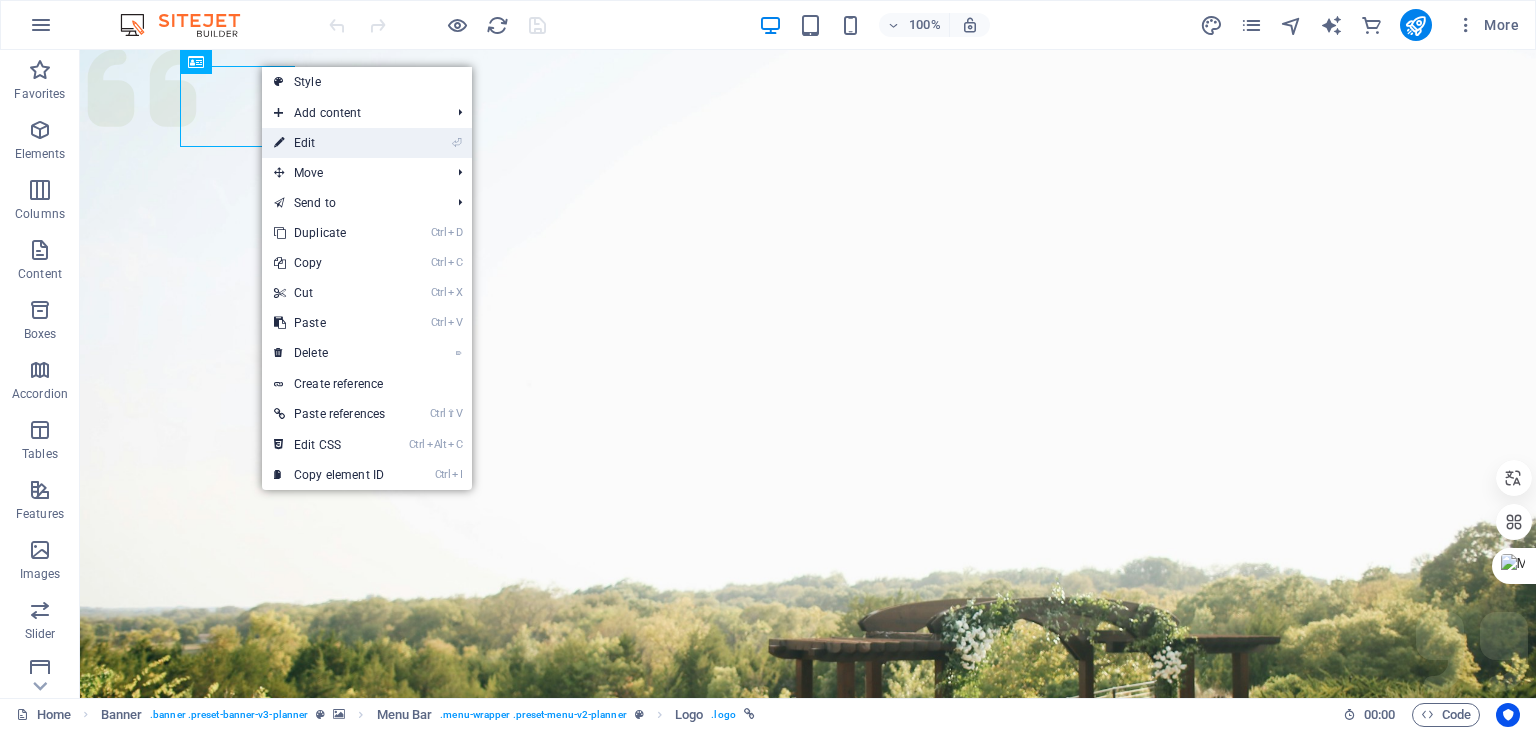 click on "⏎  Edit" at bounding box center [329, 143] 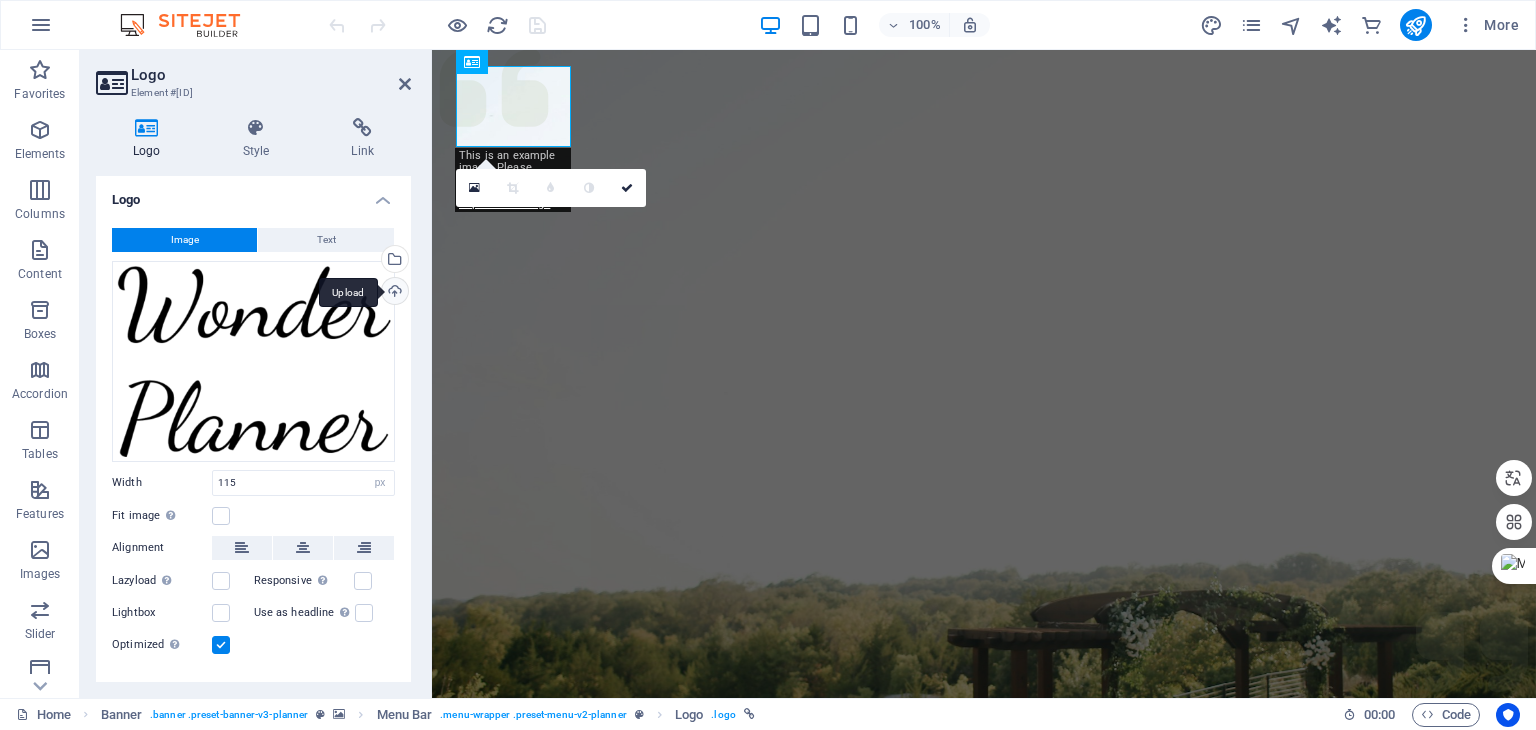 click on "Upload" at bounding box center (393, 293) 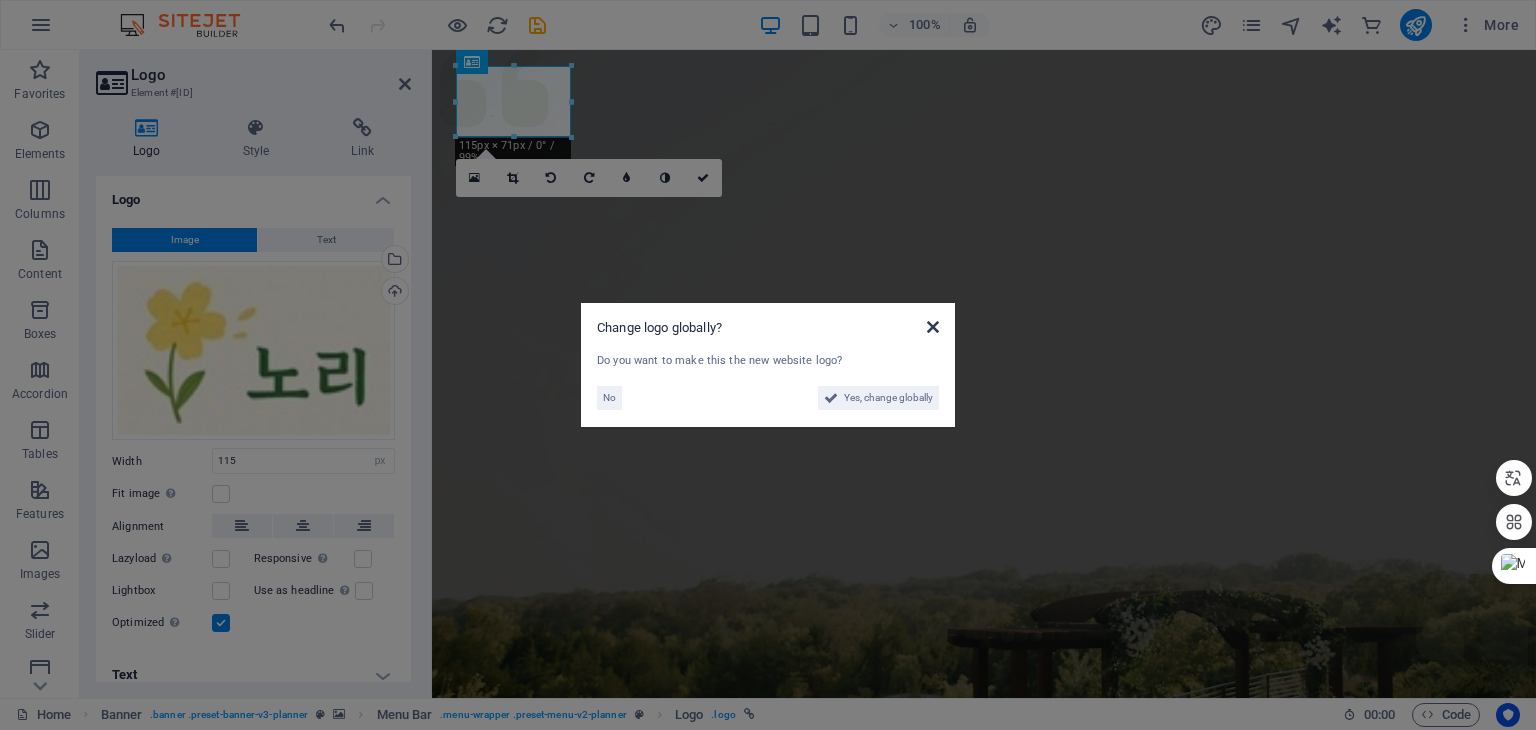 click at bounding box center (933, 327) 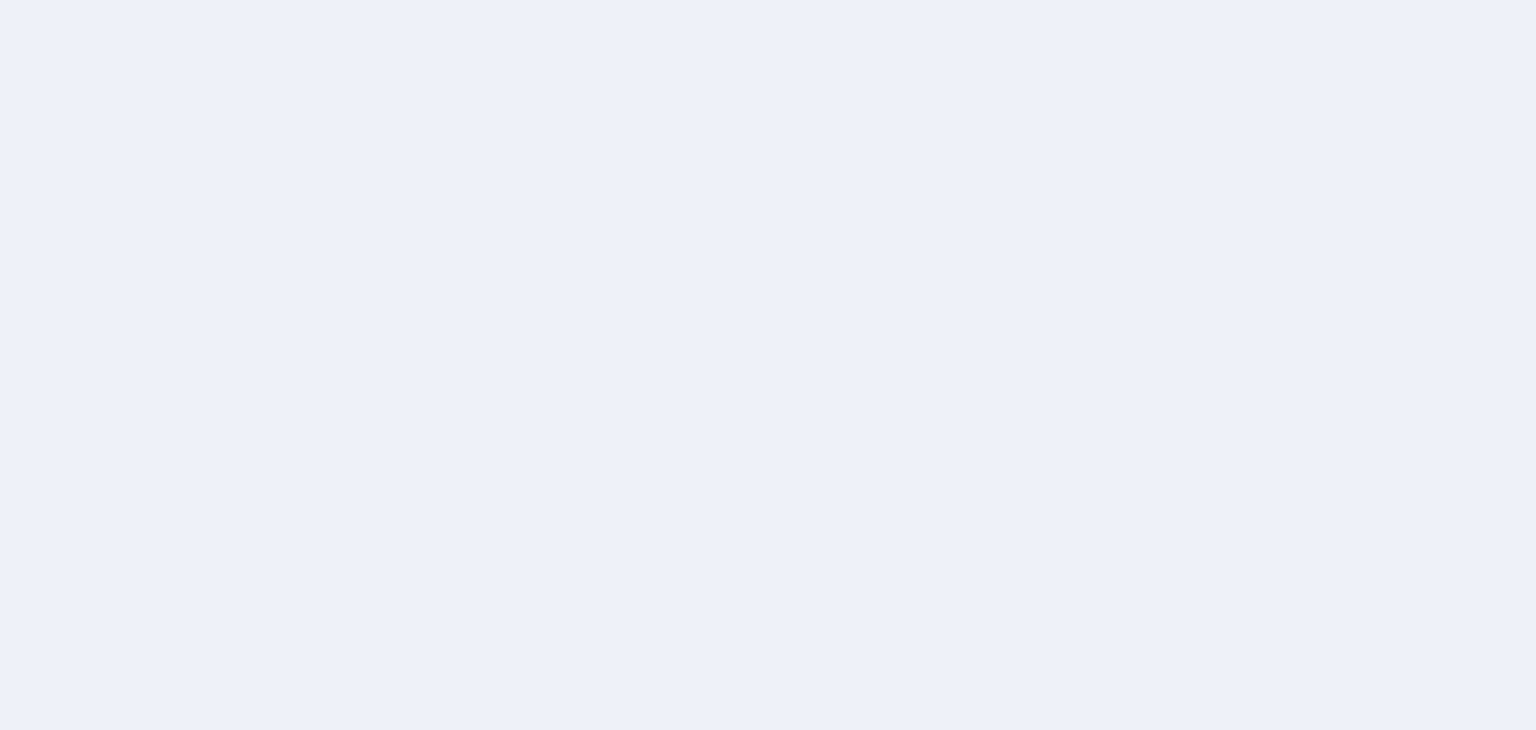 scroll, scrollTop: 0, scrollLeft: 0, axis: both 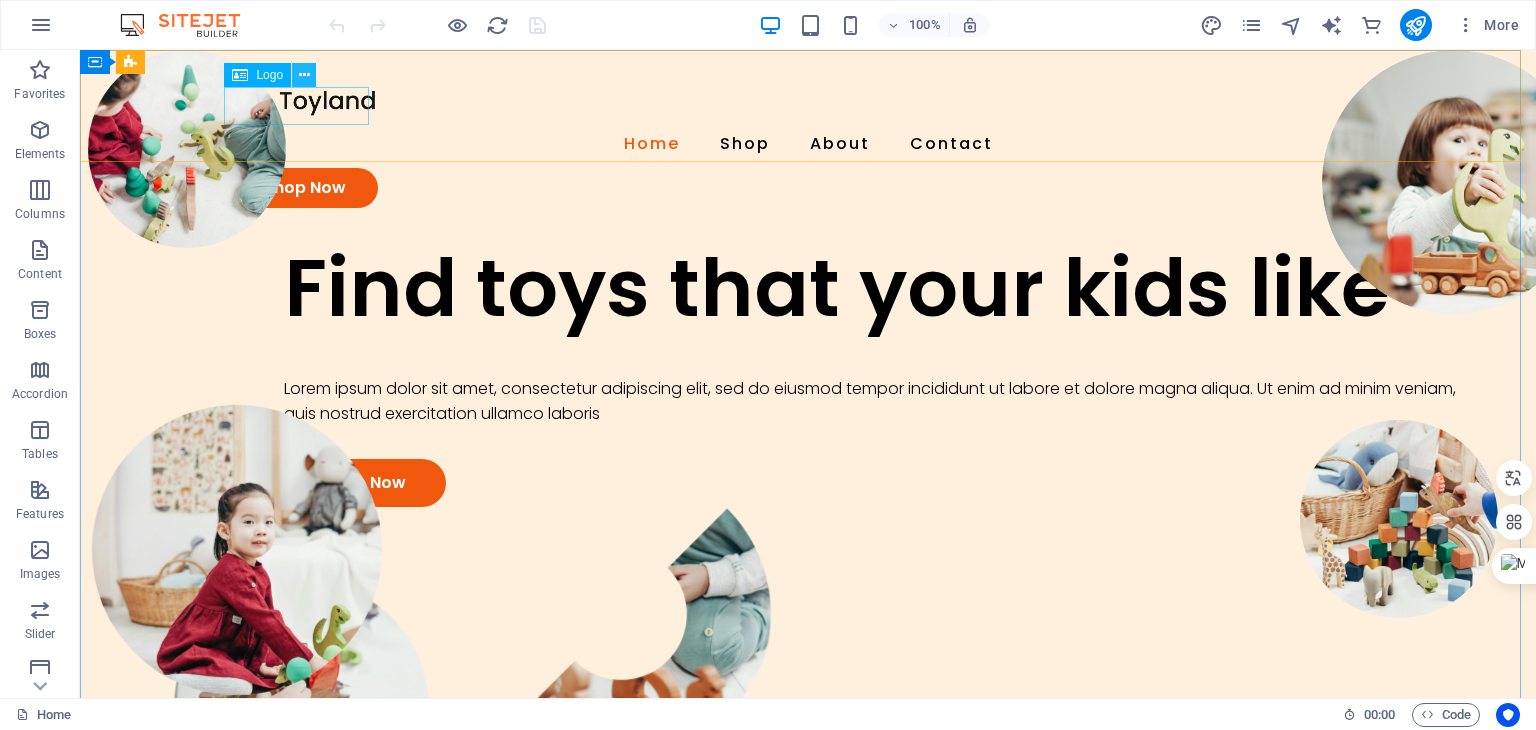 click at bounding box center (304, 75) 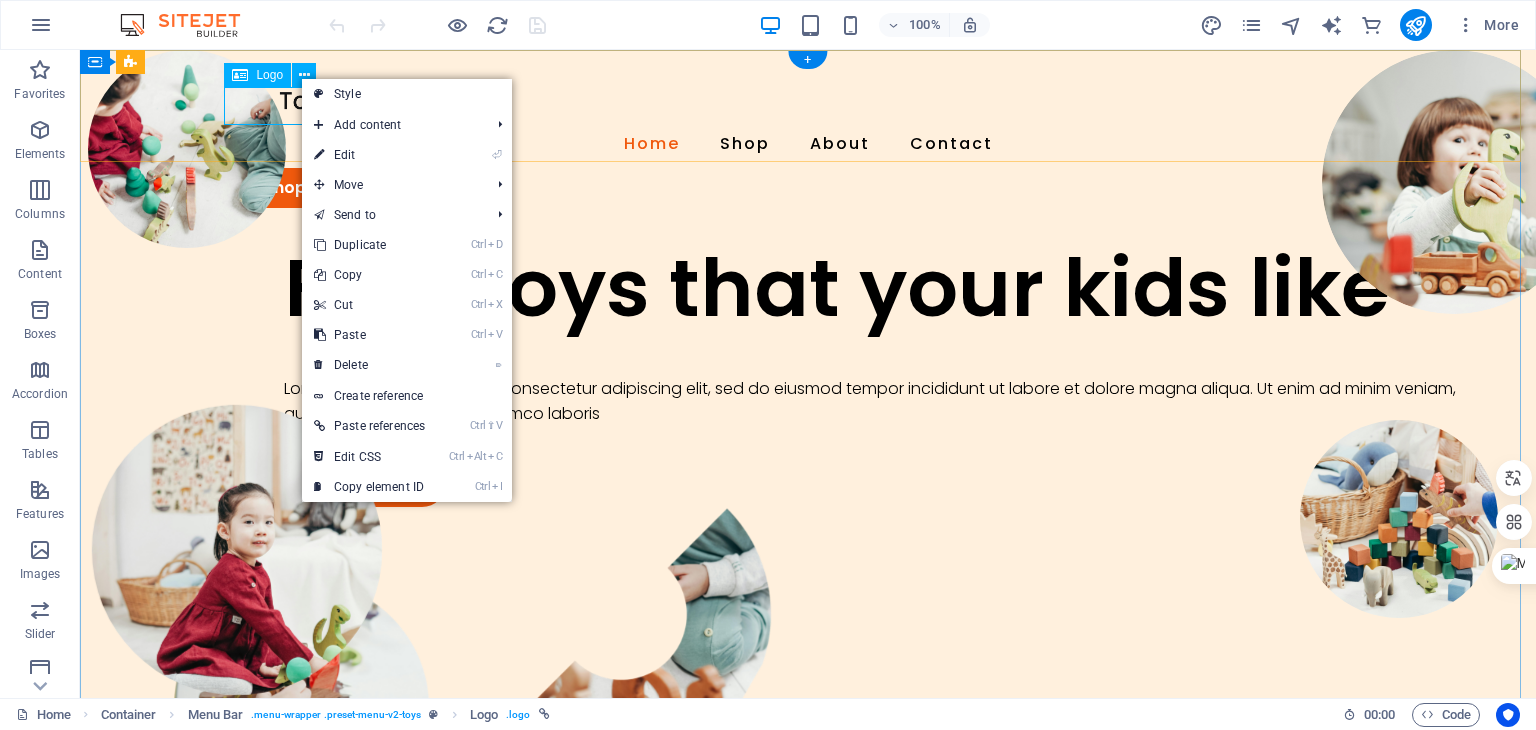click at bounding box center (808, 101) 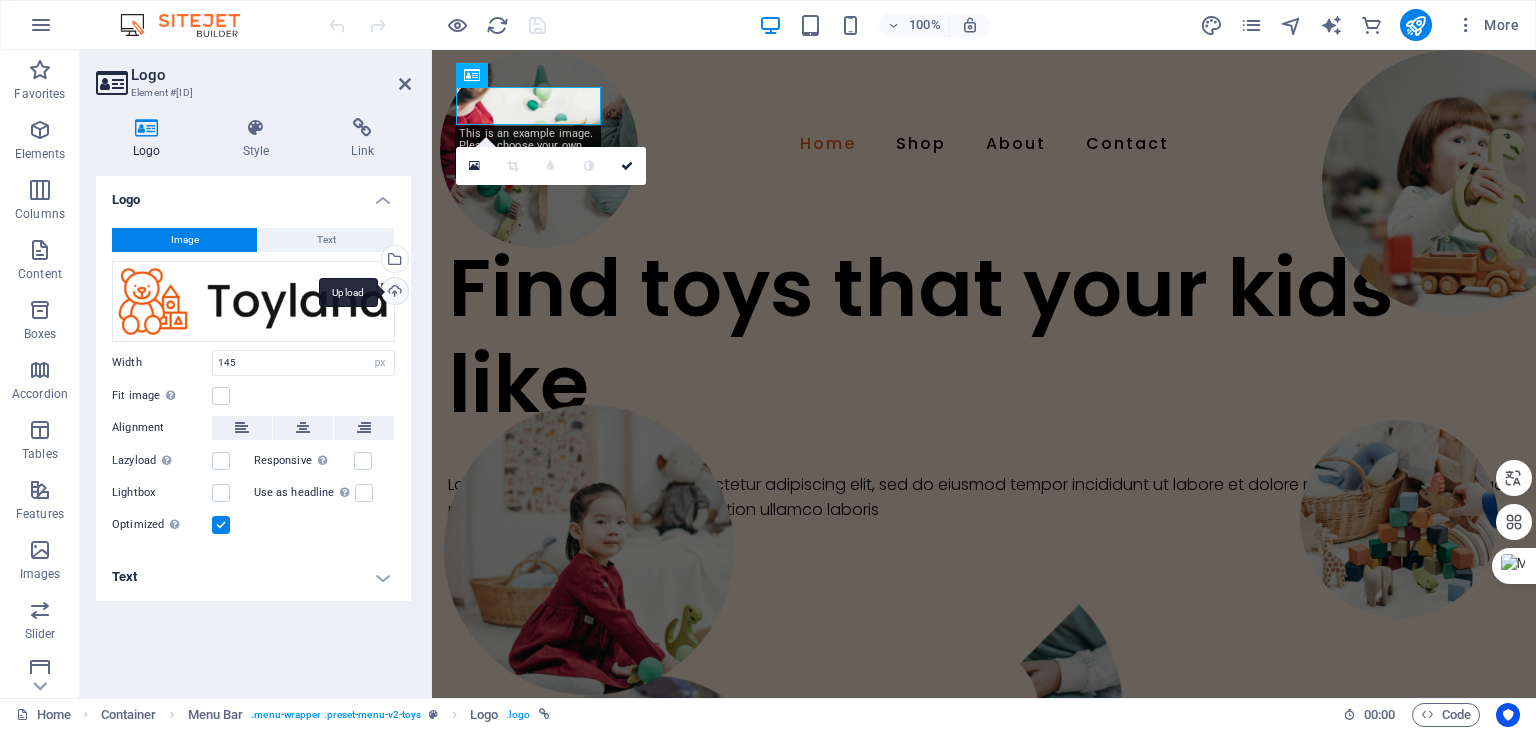 click on "Upload" at bounding box center [393, 293] 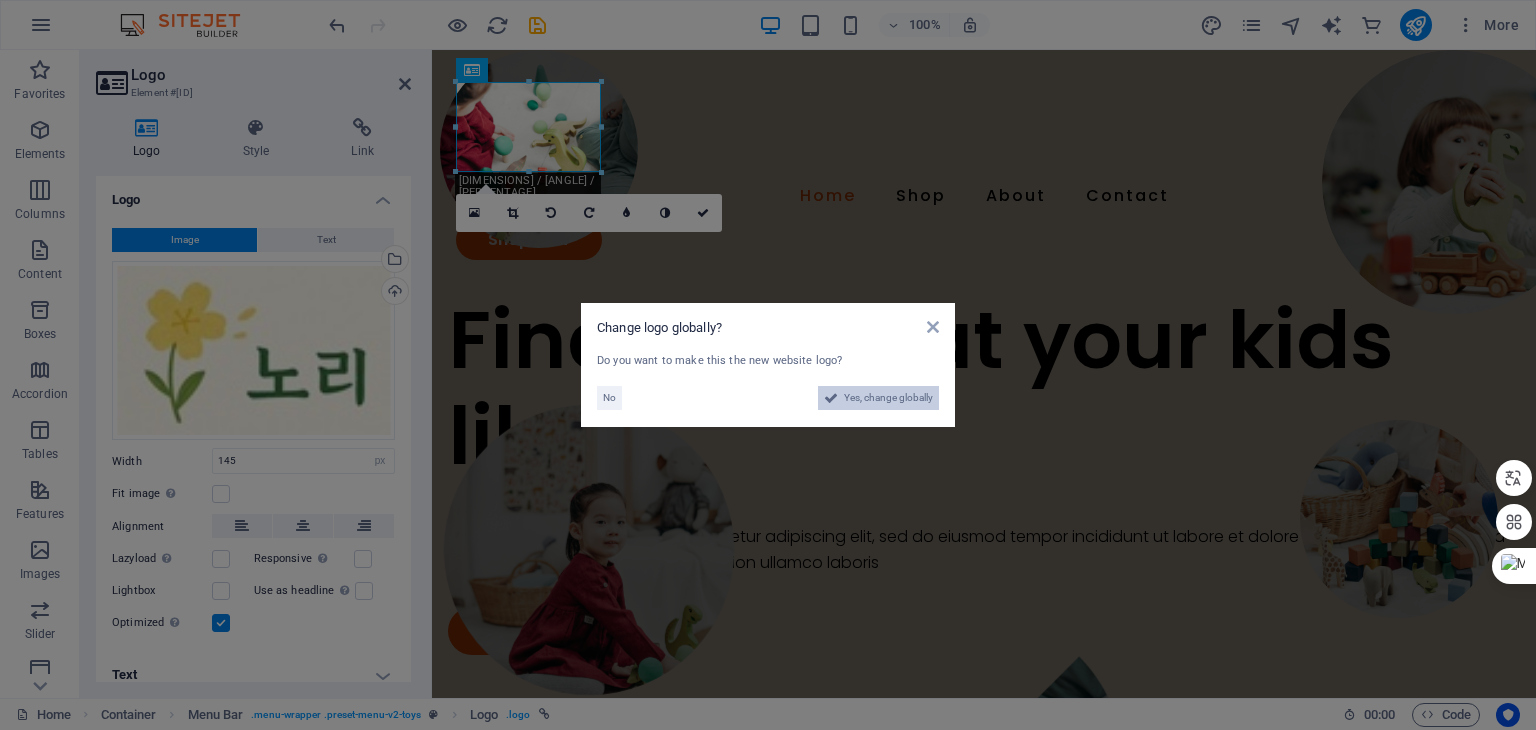 click on "Yes, change globally" at bounding box center (888, 398) 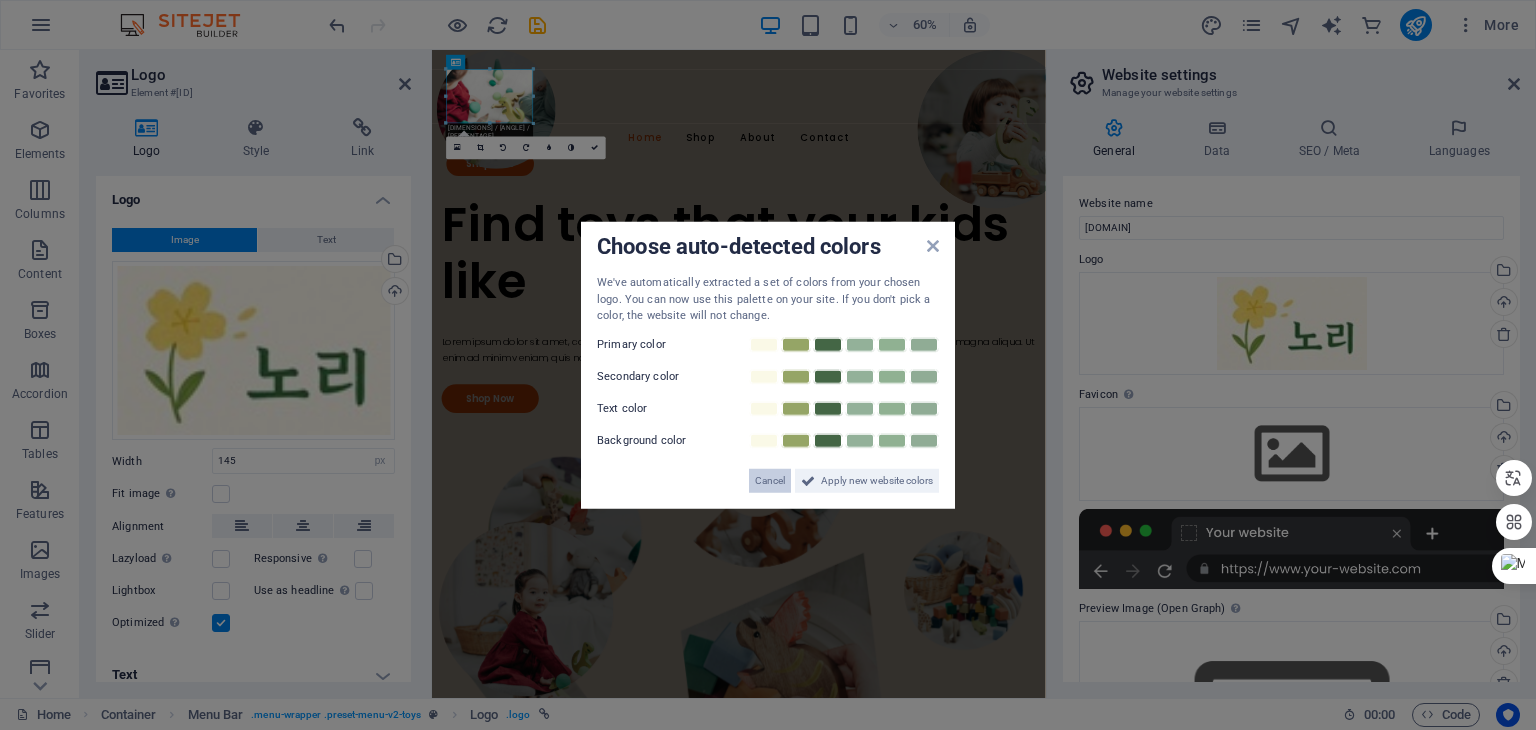 click on "Cancel" at bounding box center [770, 480] 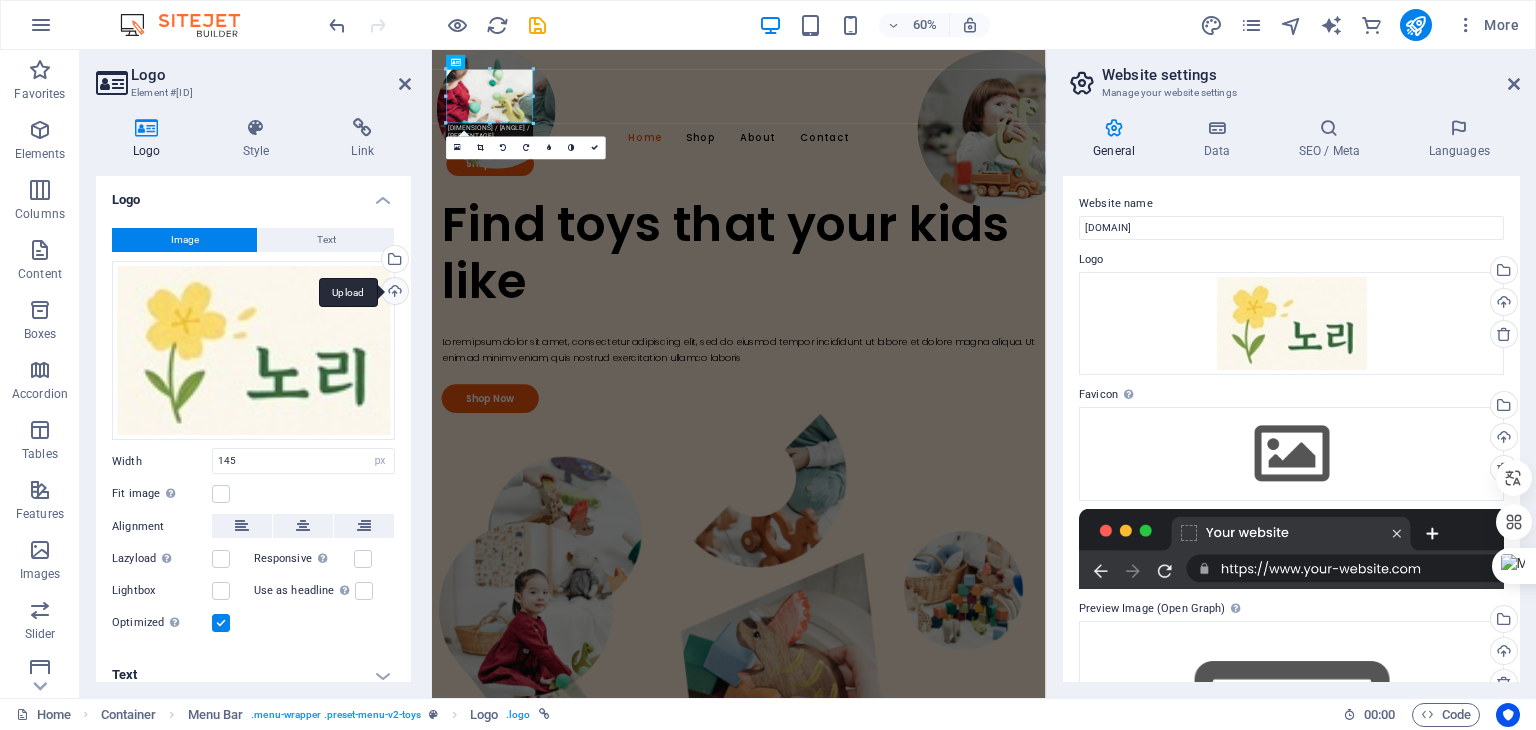 click on "Upload" at bounding box center [393, 293] 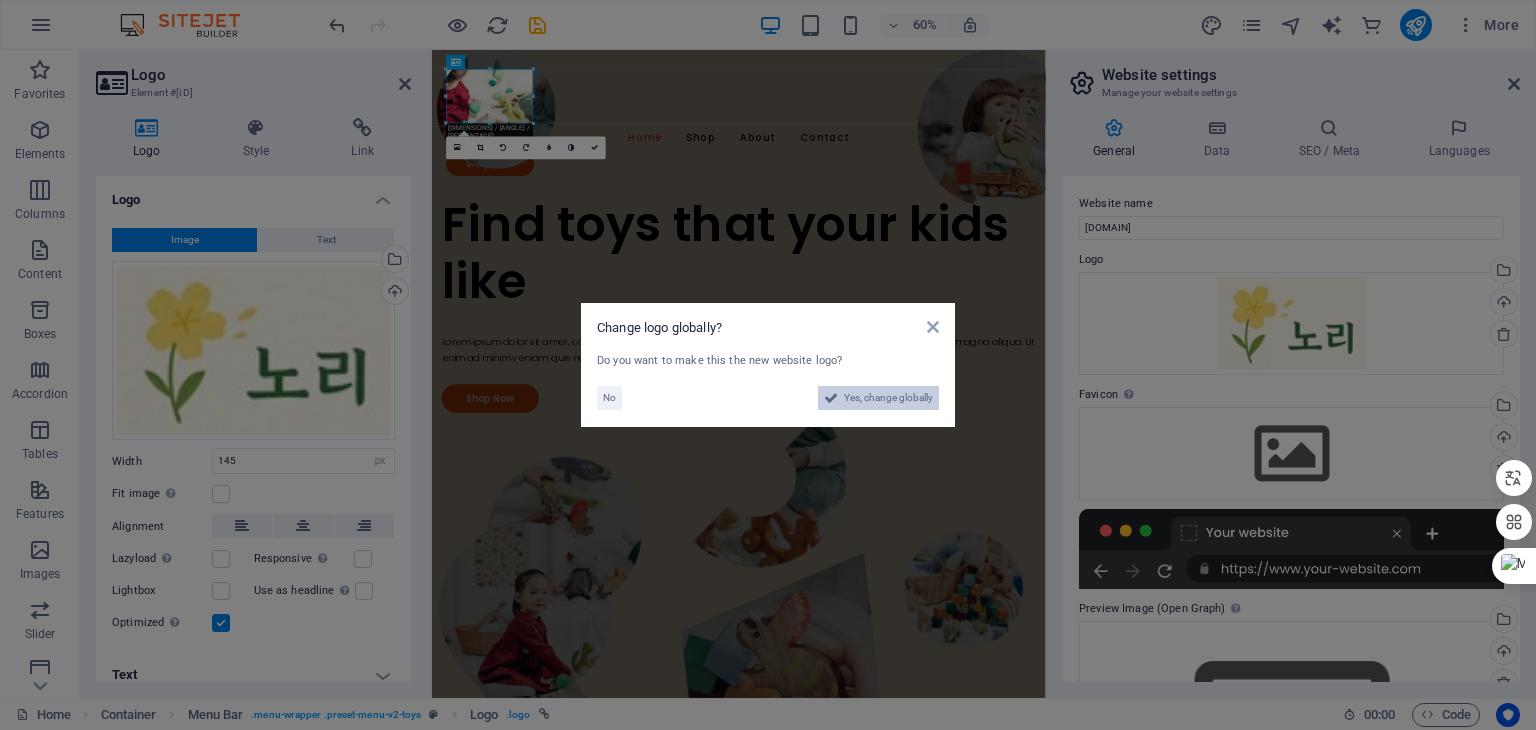 click on "Yes, change globally" at bounding box center [888, 398] 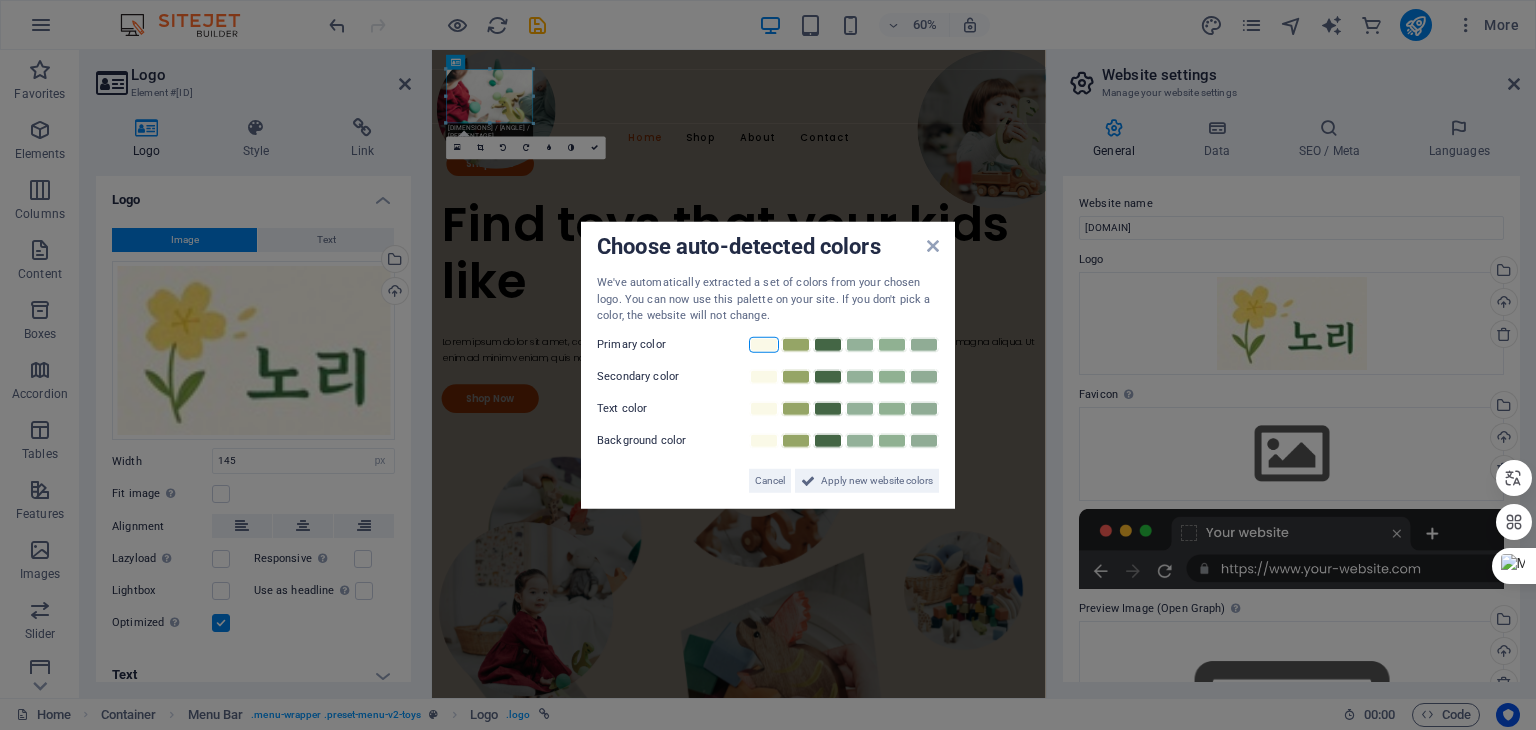click at bounding box center [764, 344] 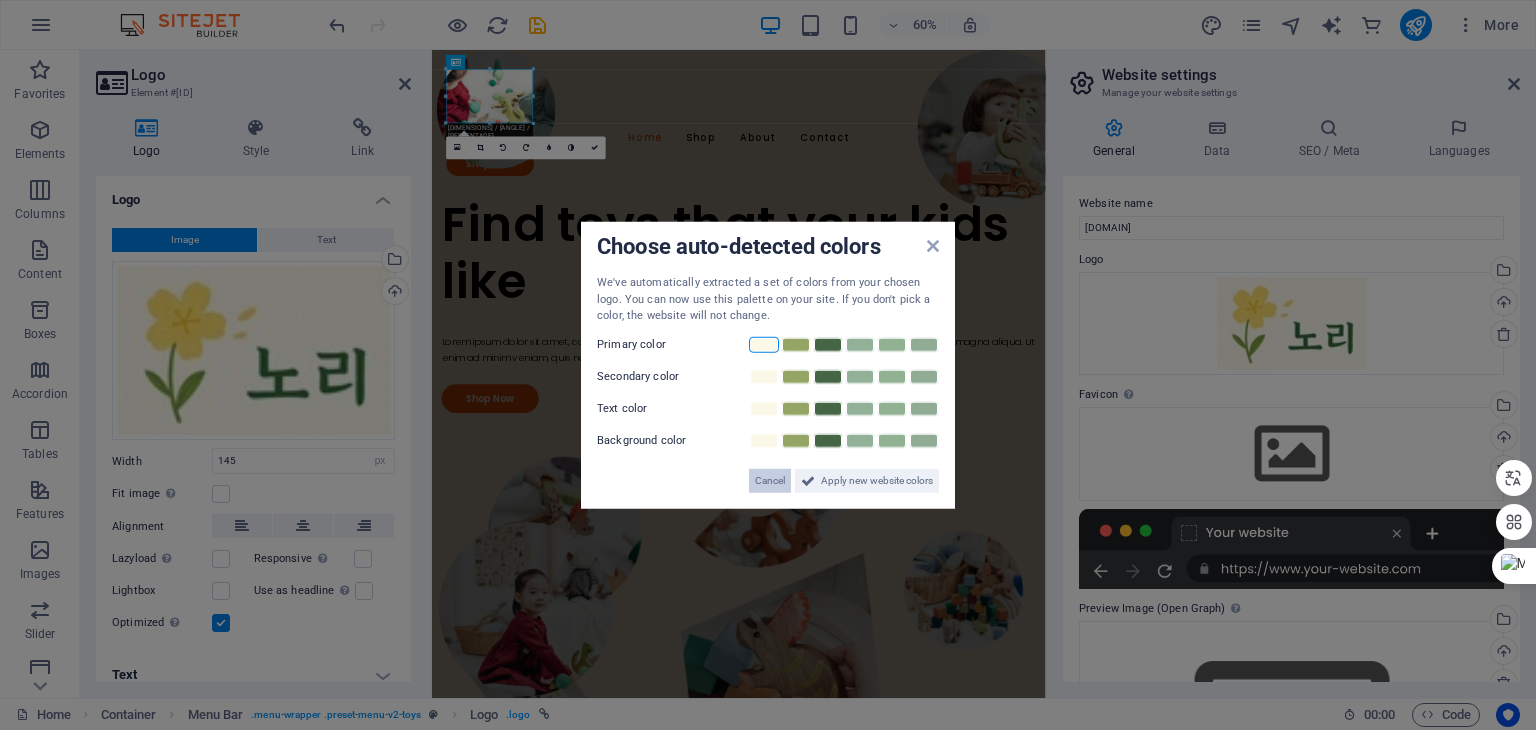 click on "Cancel" at bounding box center (770, 480) 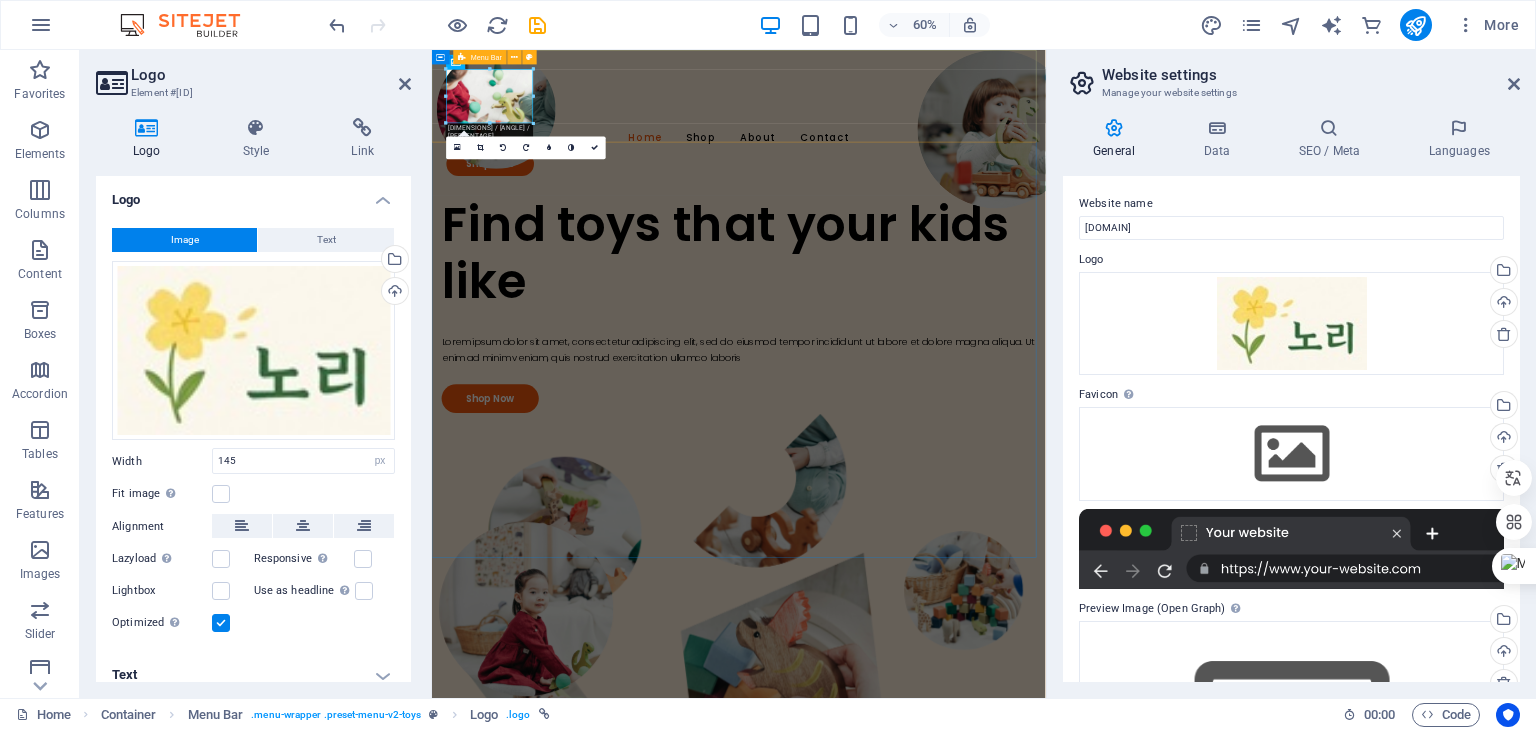 click on "Home Shop About Contact Shop Now" at bounding box center (943, 171) 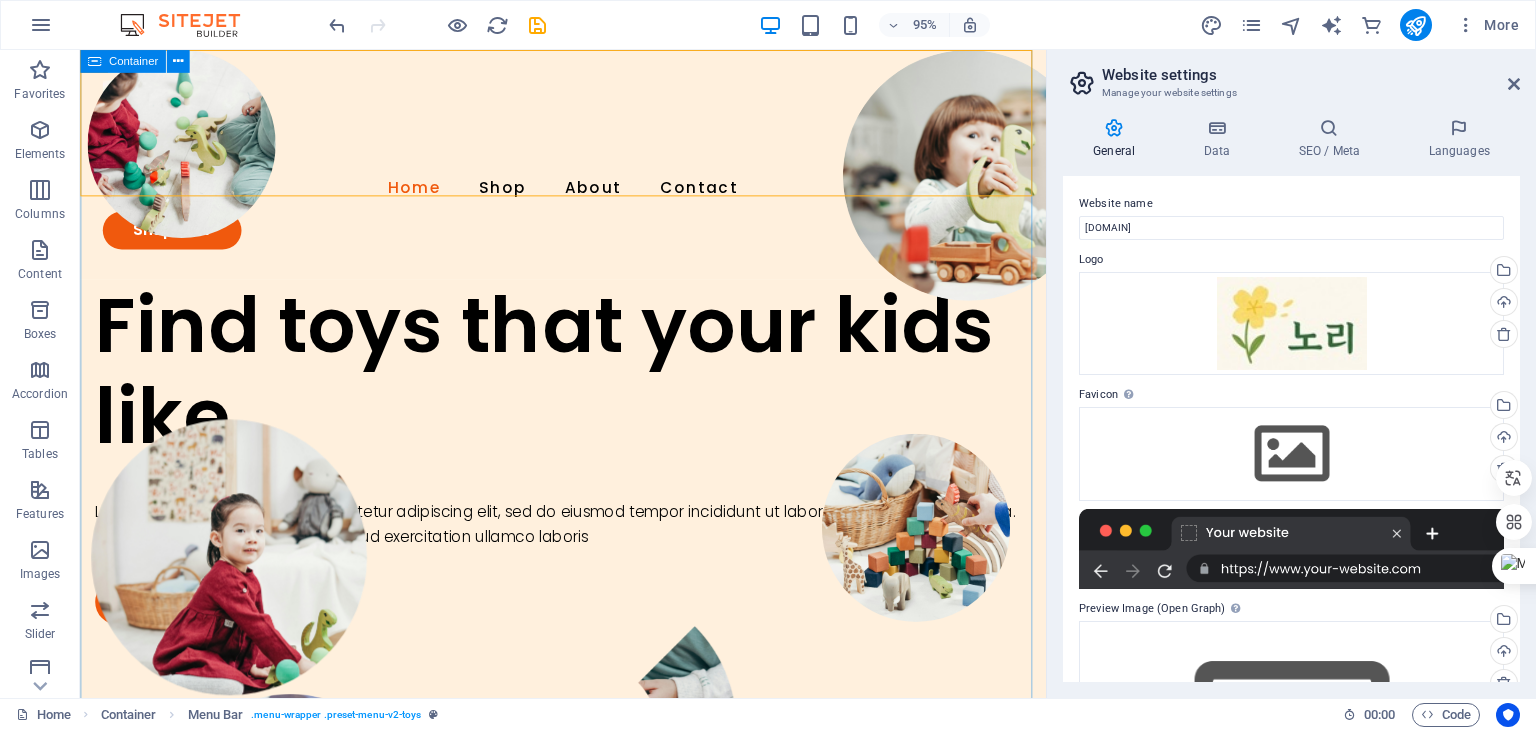 click at bounding box center [94, 61] 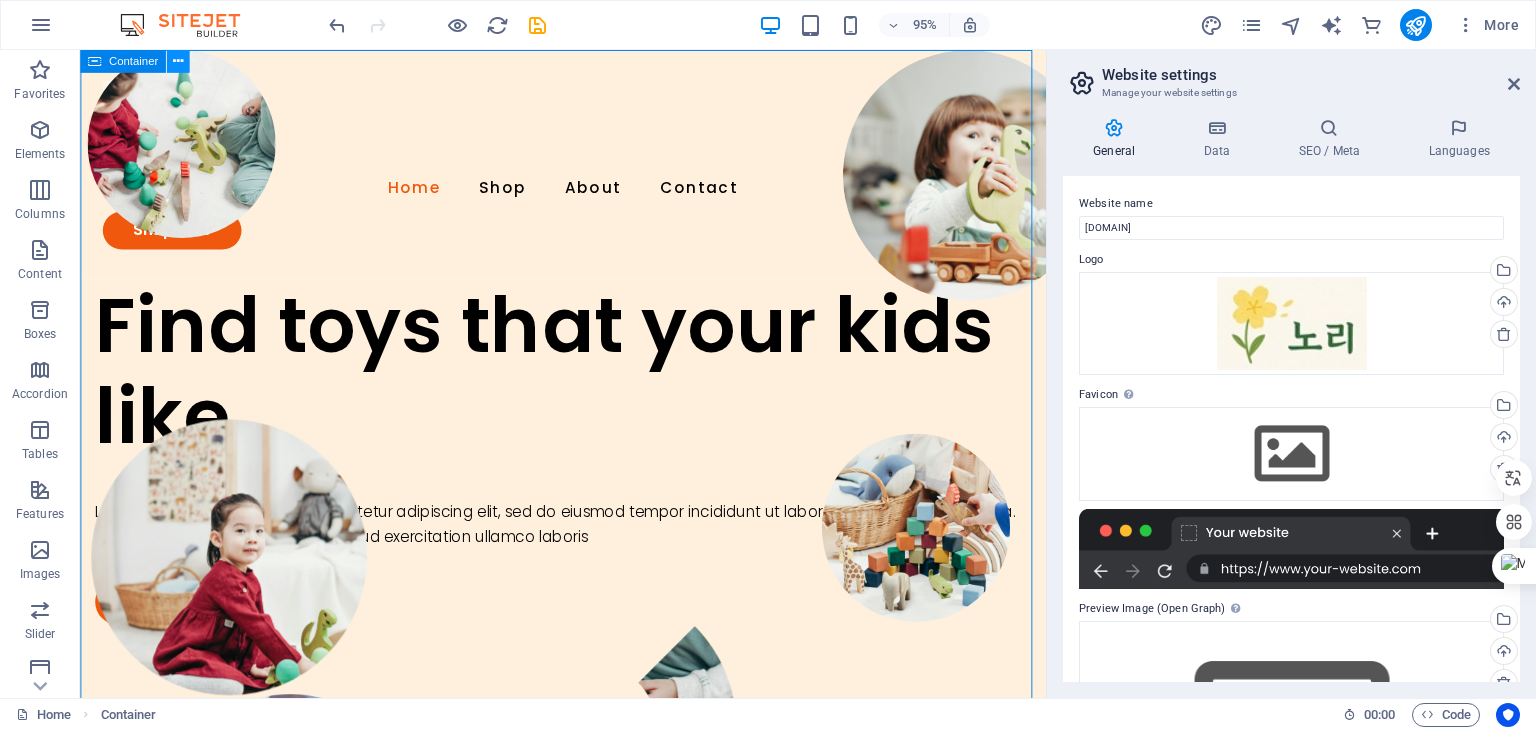 click at bounding box center [178, 61] 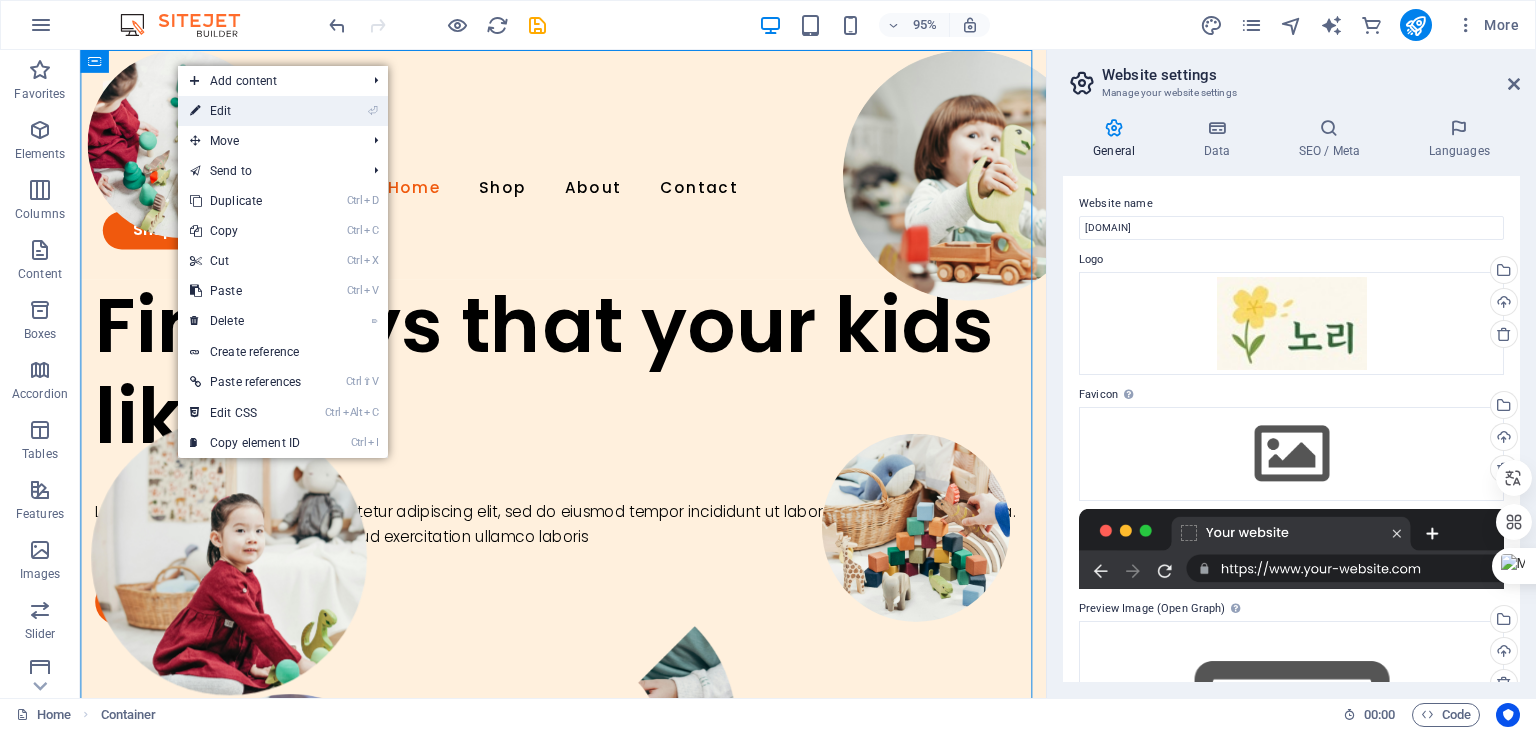 click on "⏎" at bounding box center [372, 110] 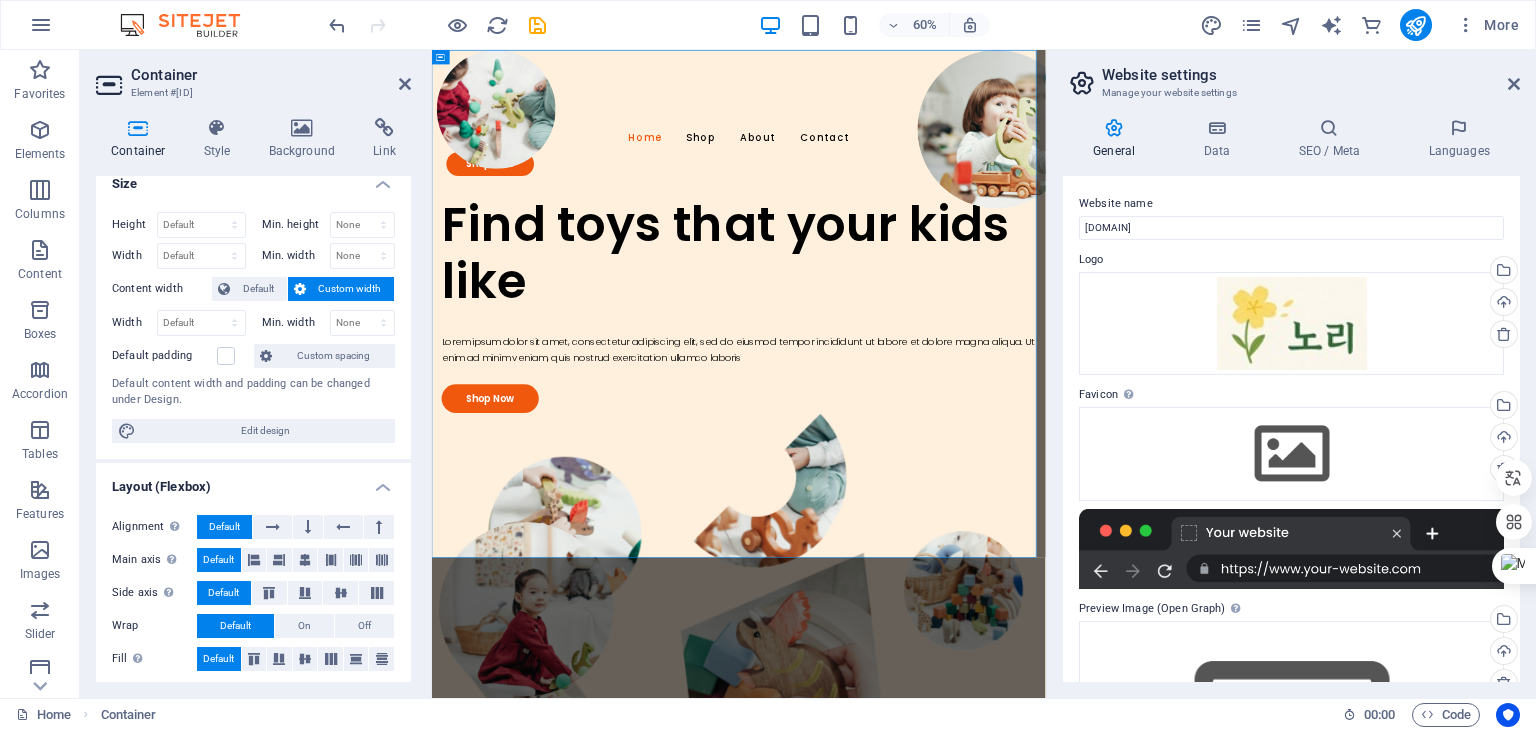 scroll, scrollTop: 0, scrollLeft: 0, axis: both 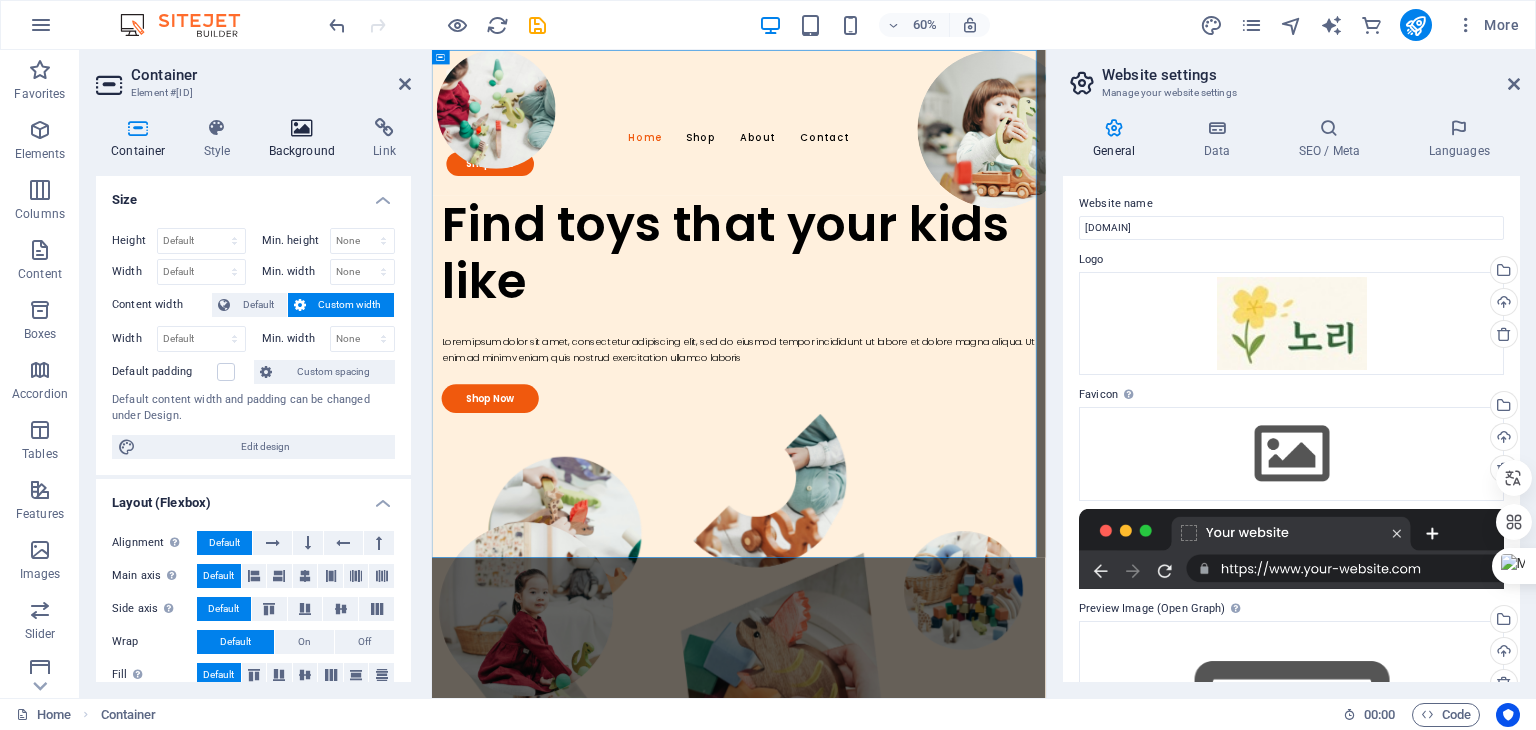 click at bounding box center (302, 128) 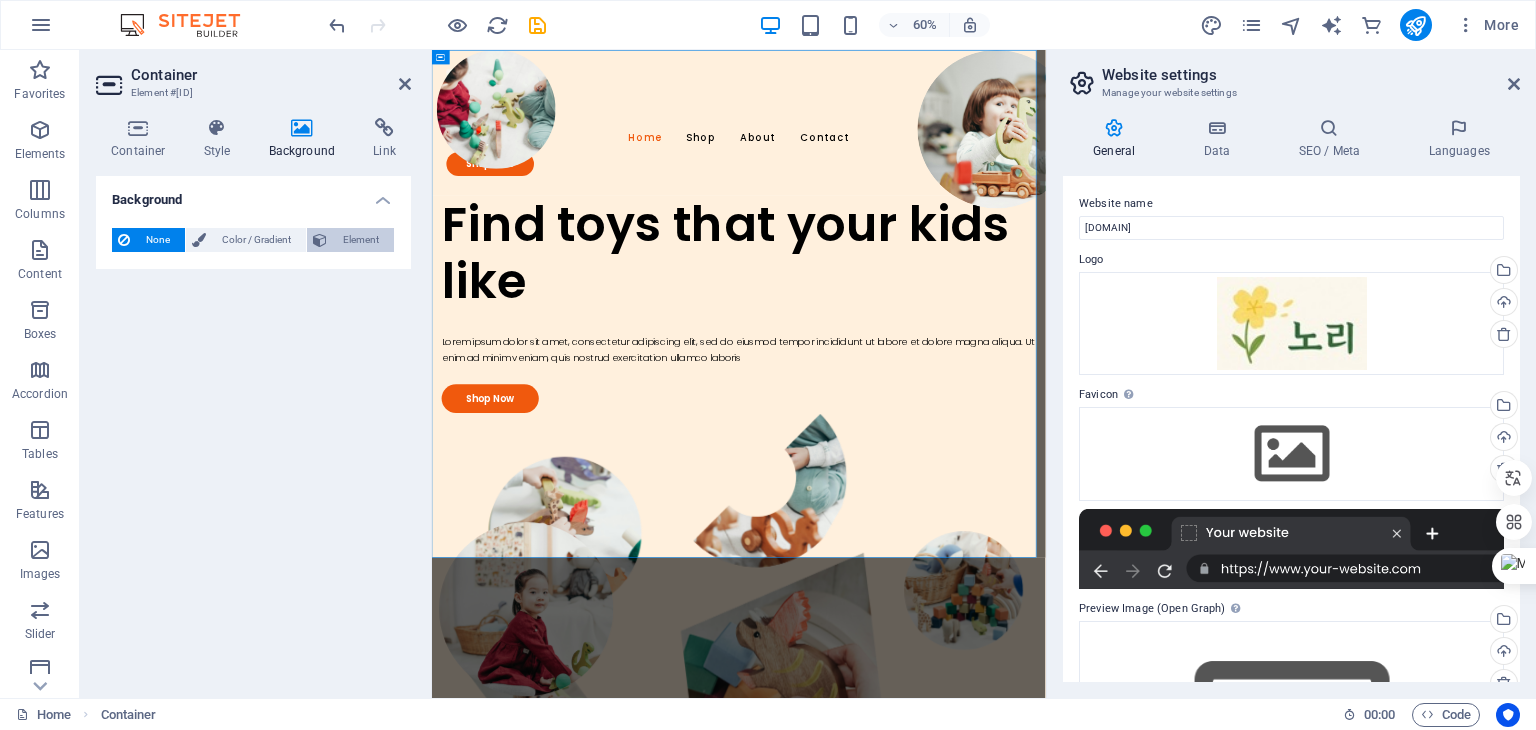 click on "Element" at bounding box center [360, 240] 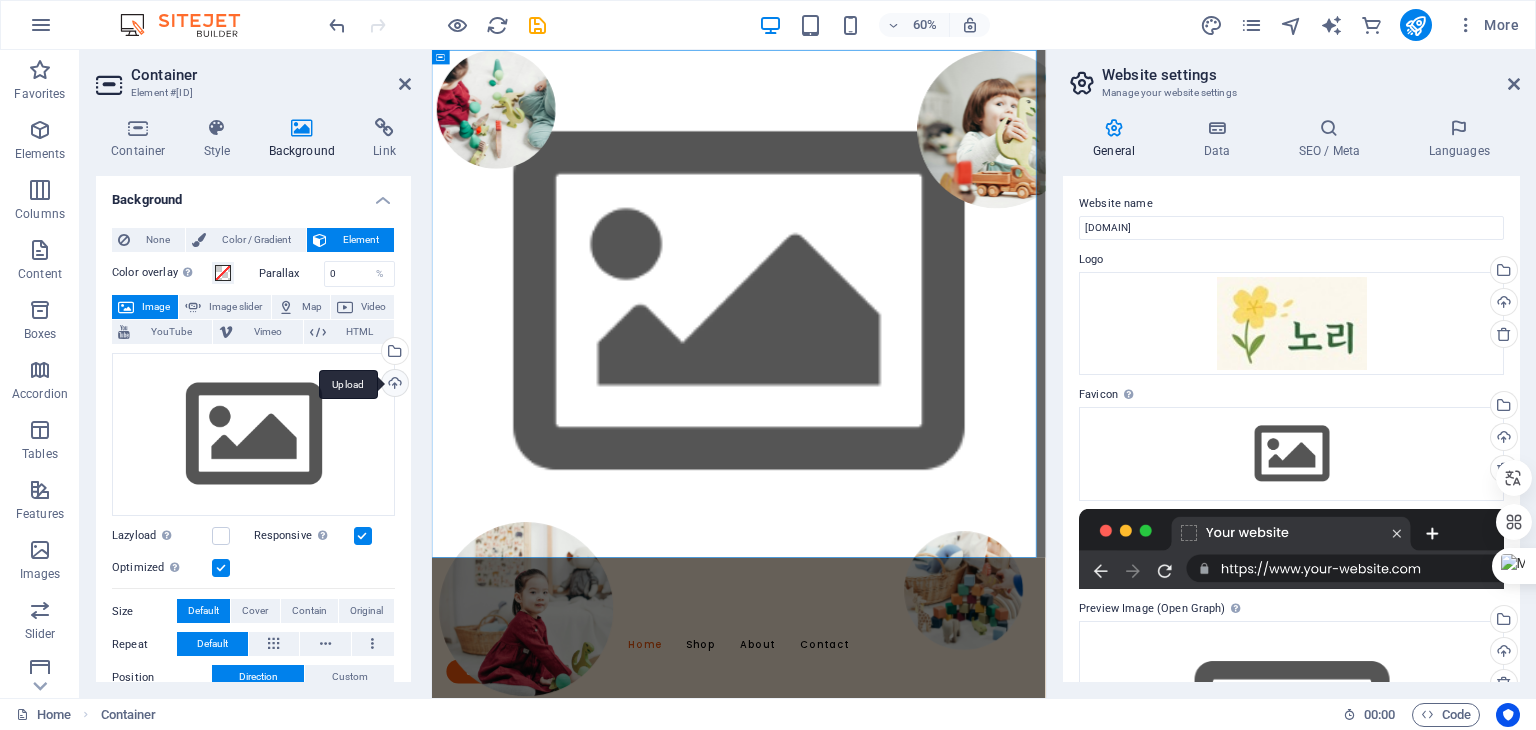 click on "Upload" at bounding box center [393, 385] 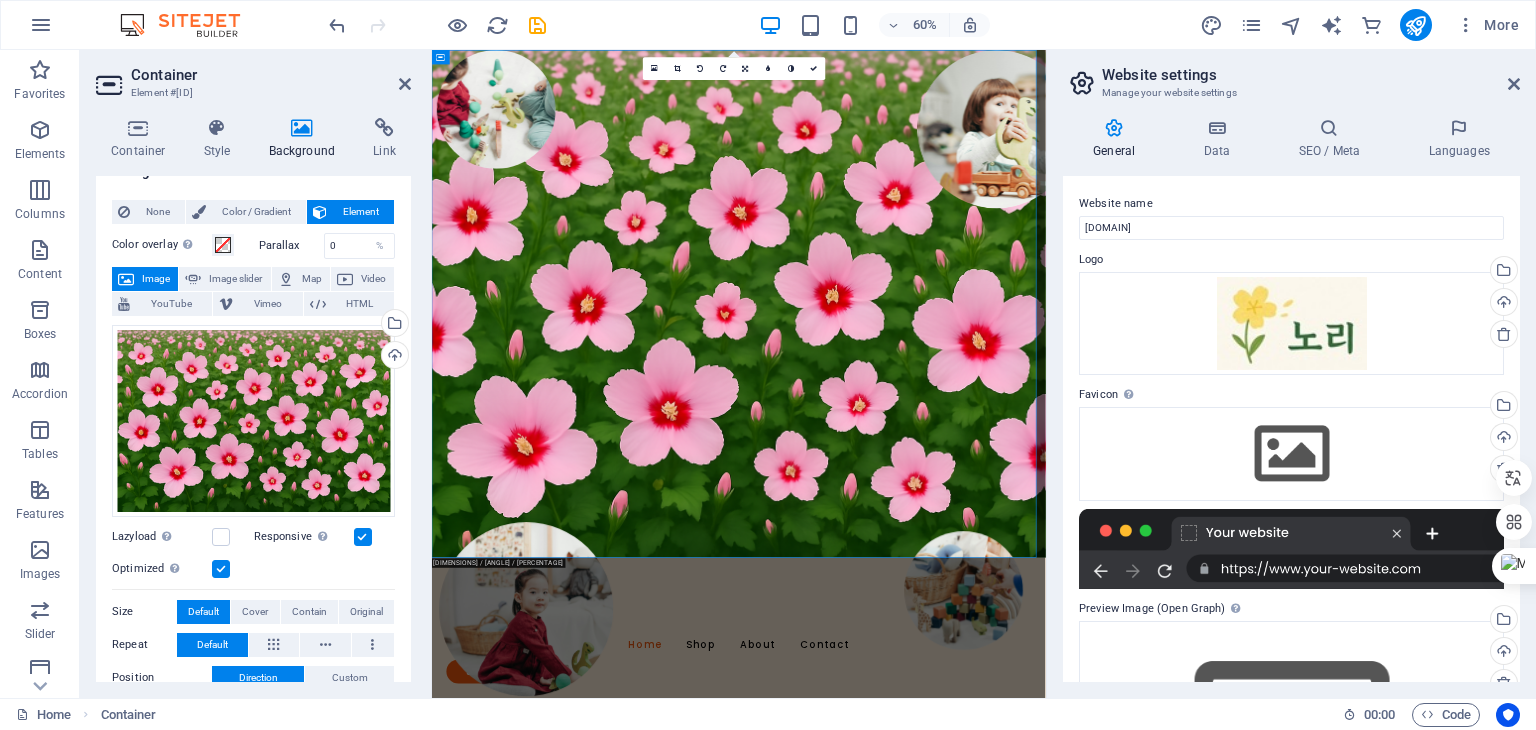 scroll, scrollTop: 0, scrollLeft: 0, axis: both 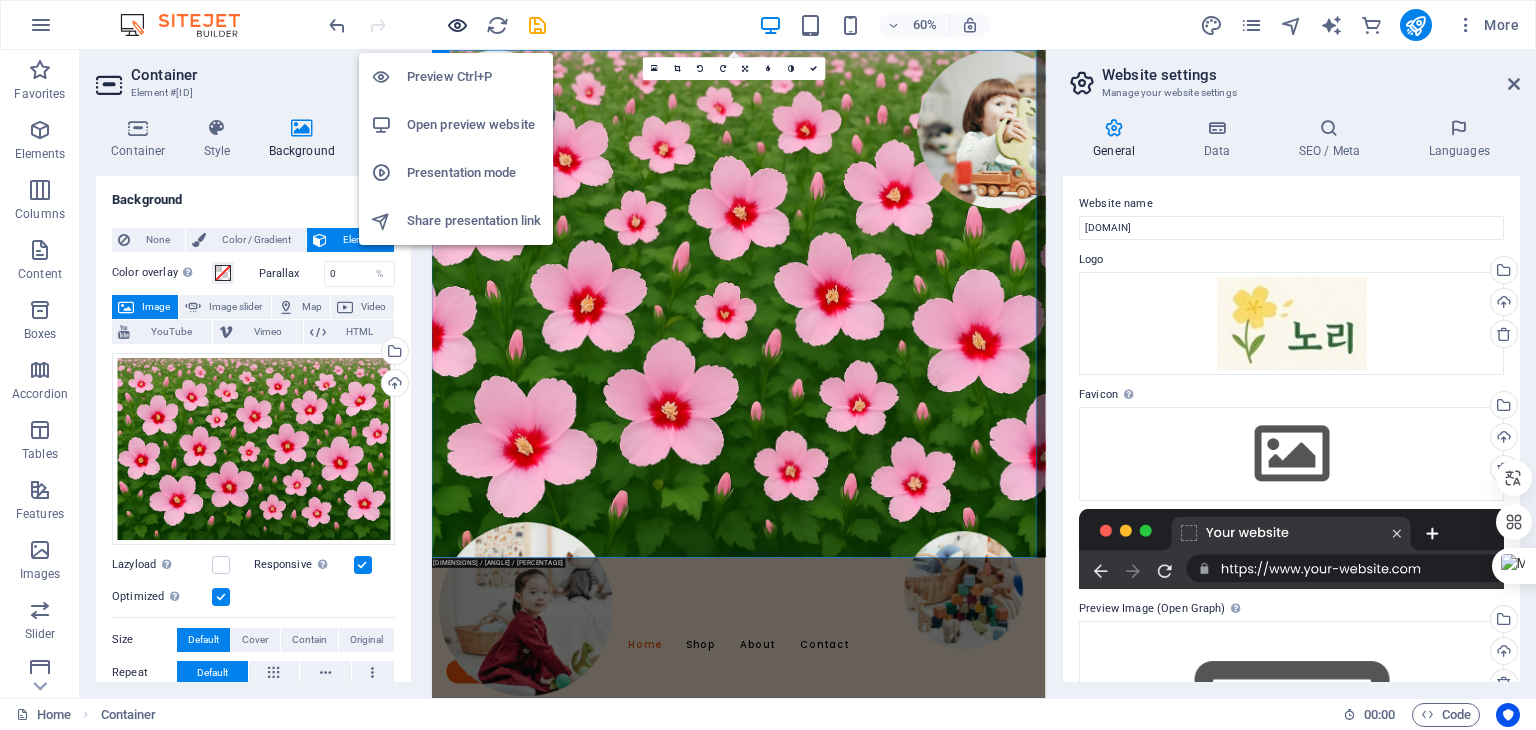 click at bounding box center [457, 25] 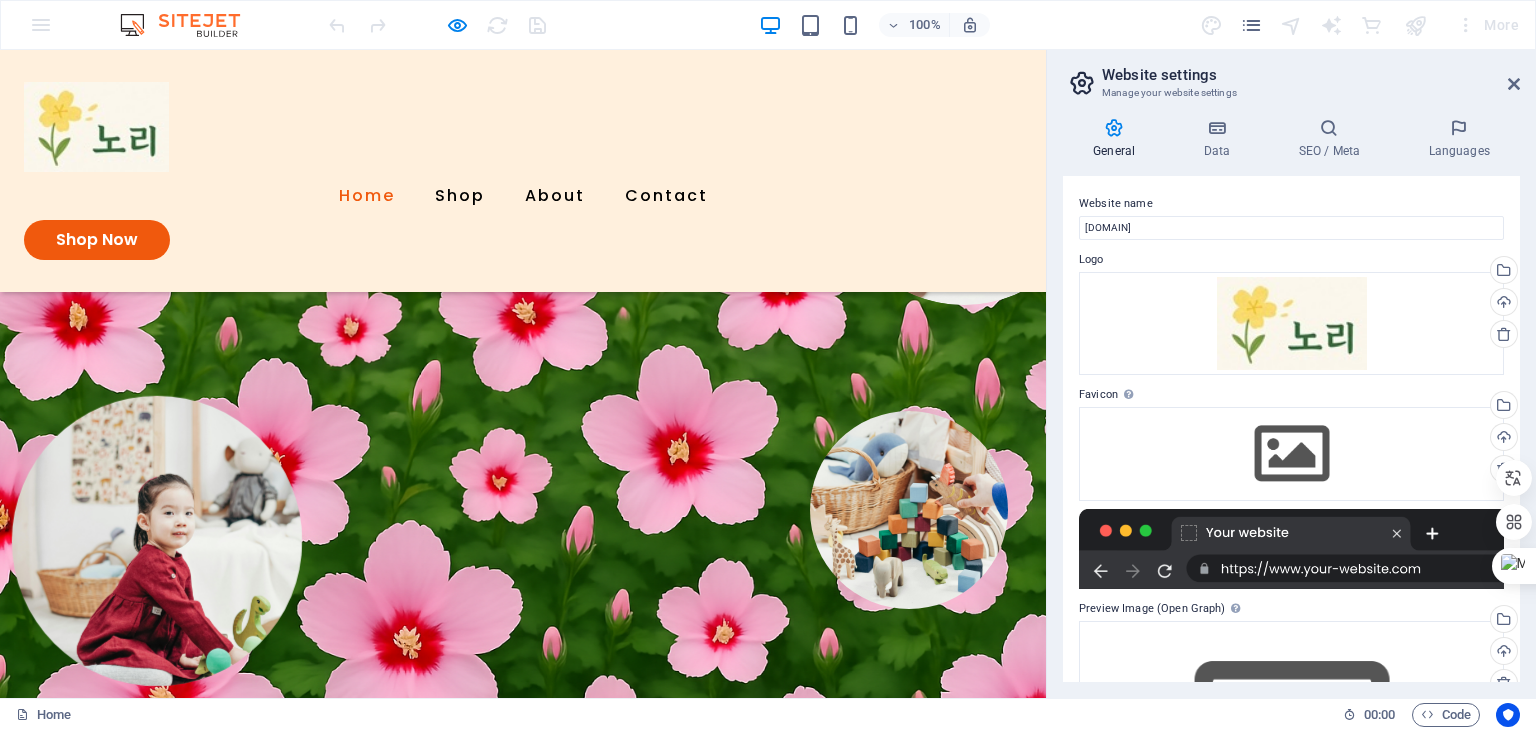 scroll, scrollTop: 0, scrollLeft: 0, axis: both 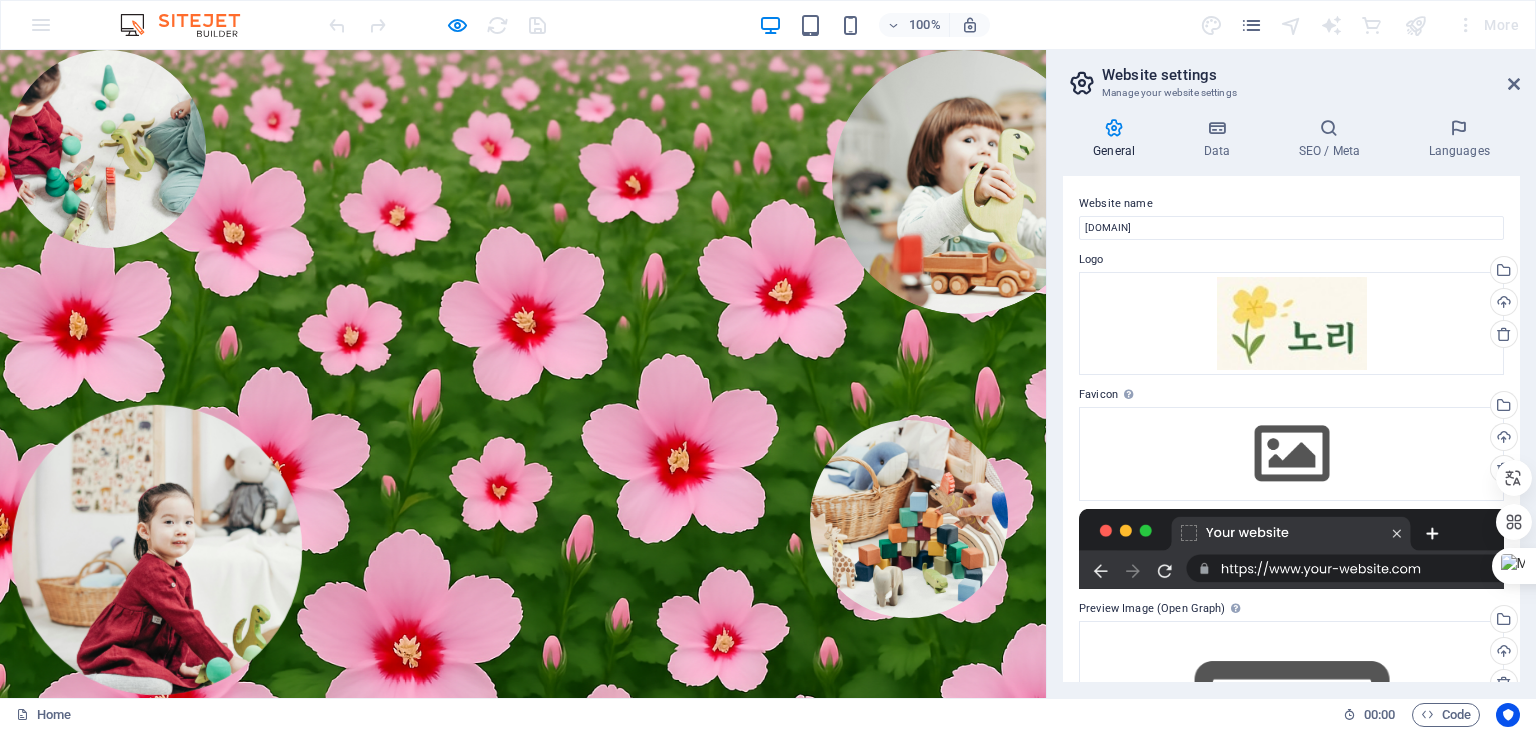 click on "Find toys that your kids like Lorem ipsum dolor sit amet, consectetur adipiscing elit, sed do eiusmod tempor incididunt ut labore et dolore magna aliqua. Ut enim ad minim veniam, quis nostrud exercitation ullamco laboris  Shop Now" at bounding box center [523, 1319] 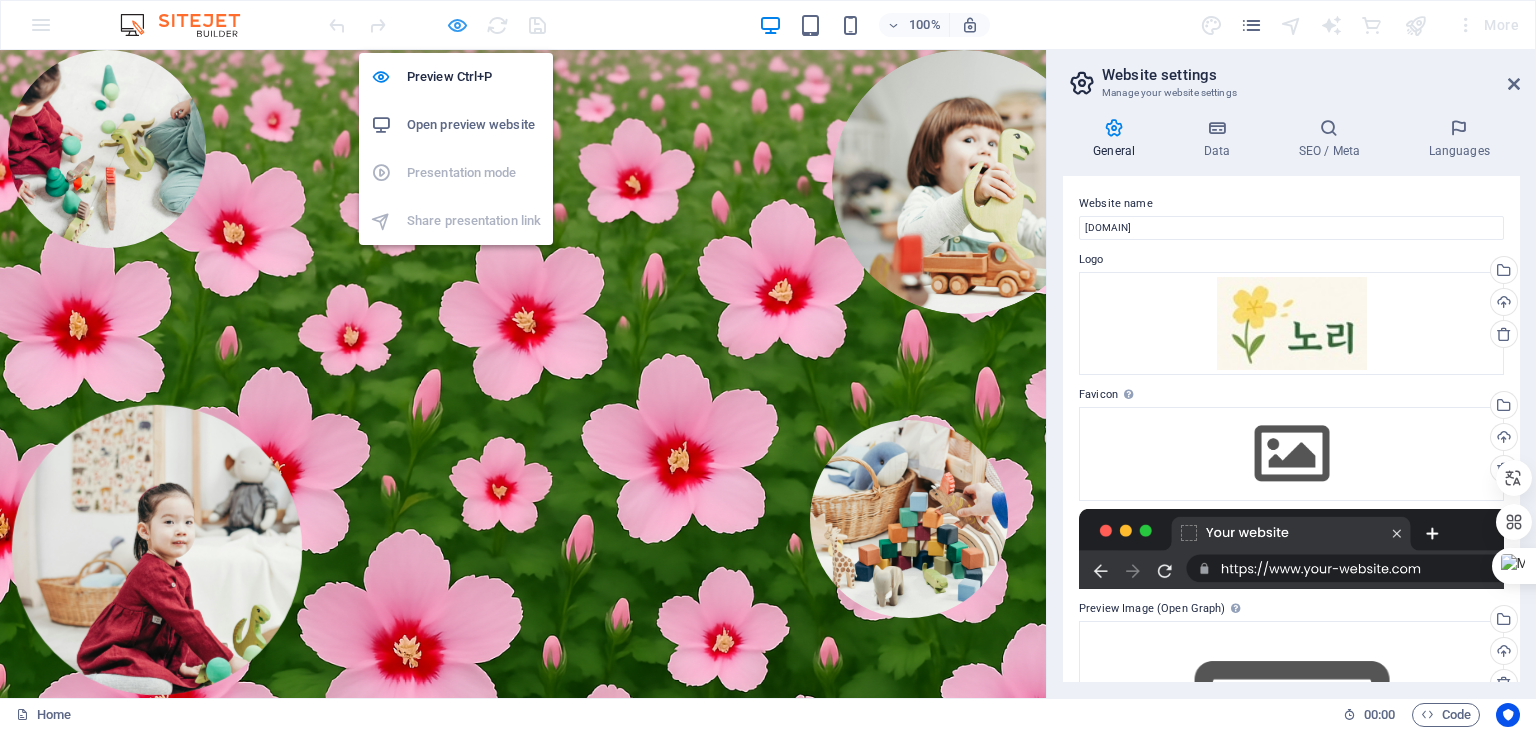 click at bounding box center (457, 25) 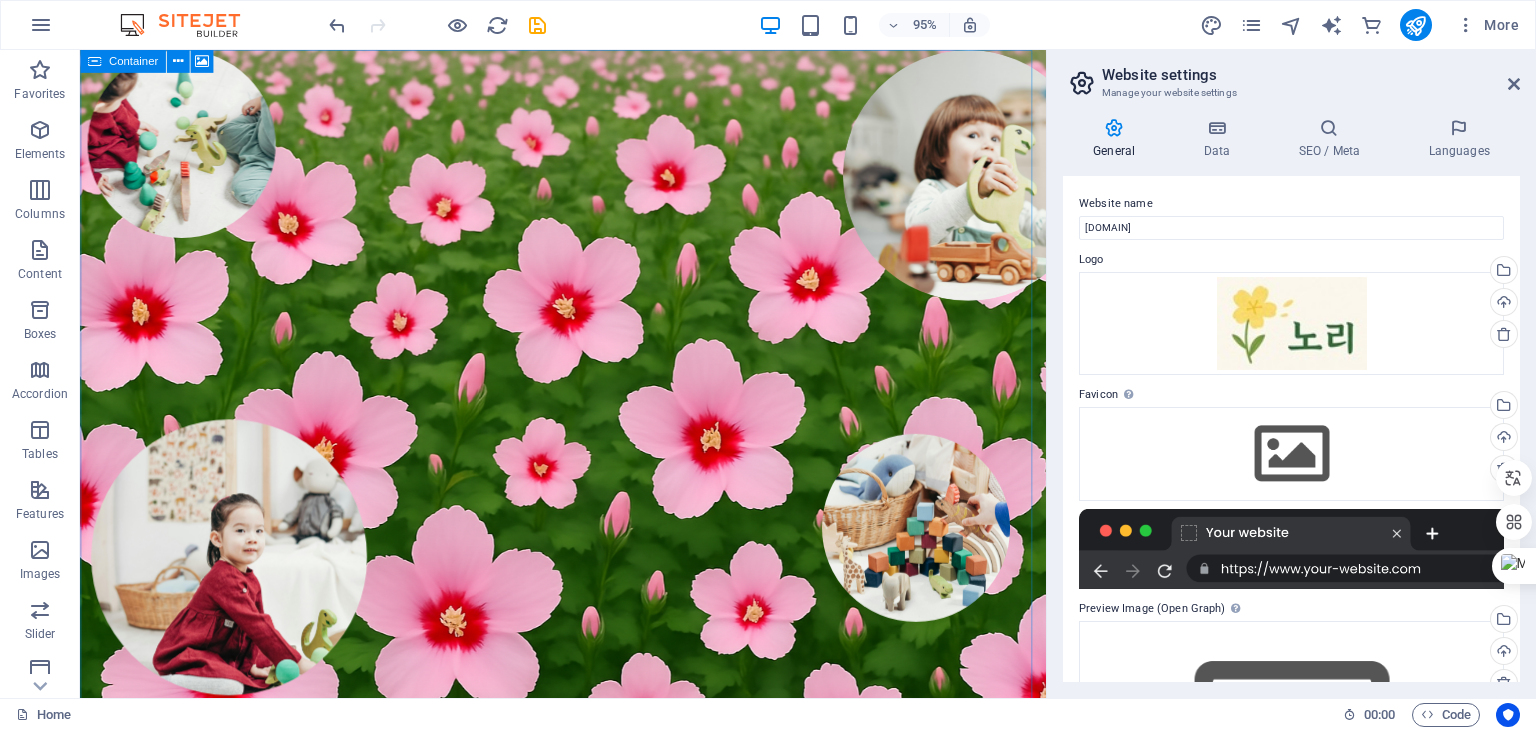 click on "Container" at bounding box center (123, 61) 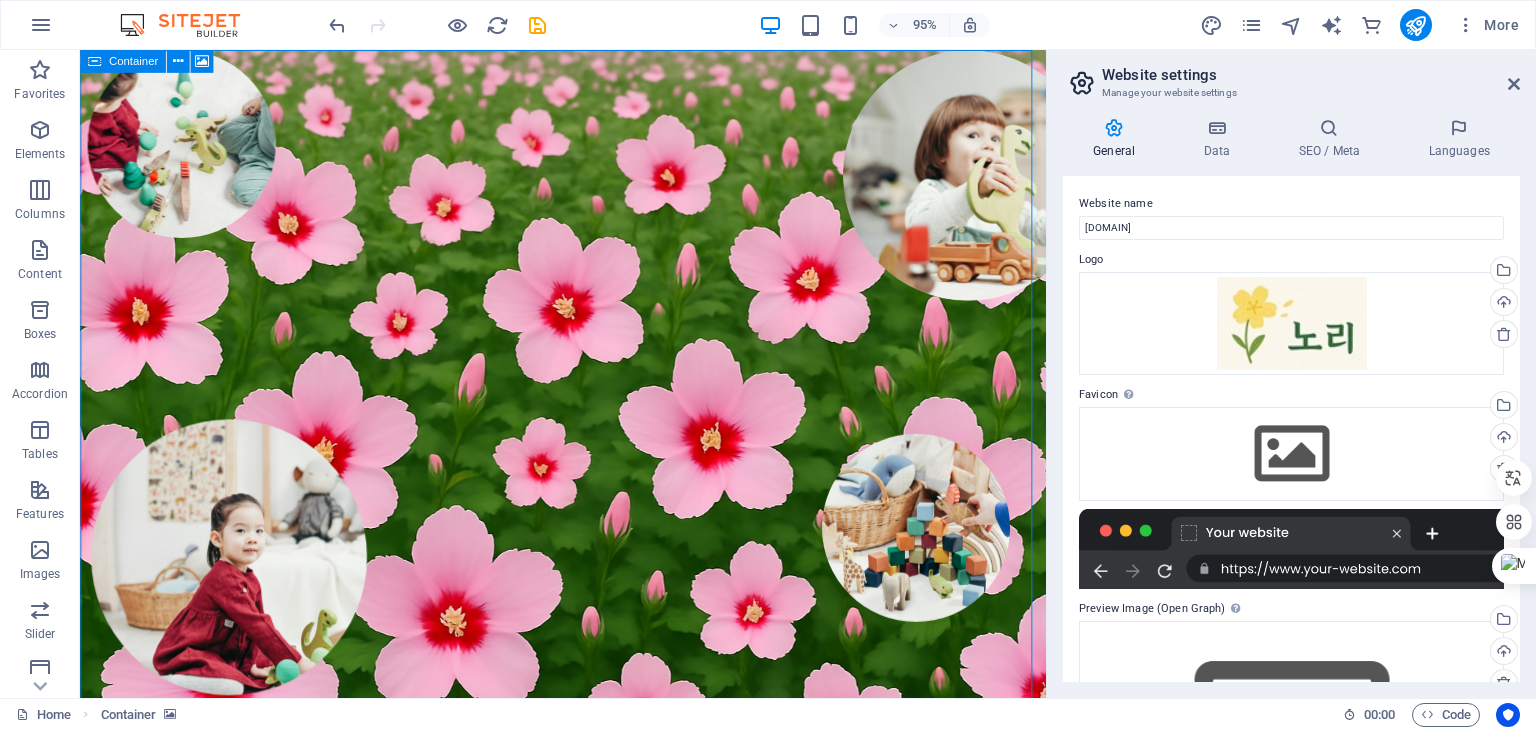 click on "Container" at bounding box center [133, 61] 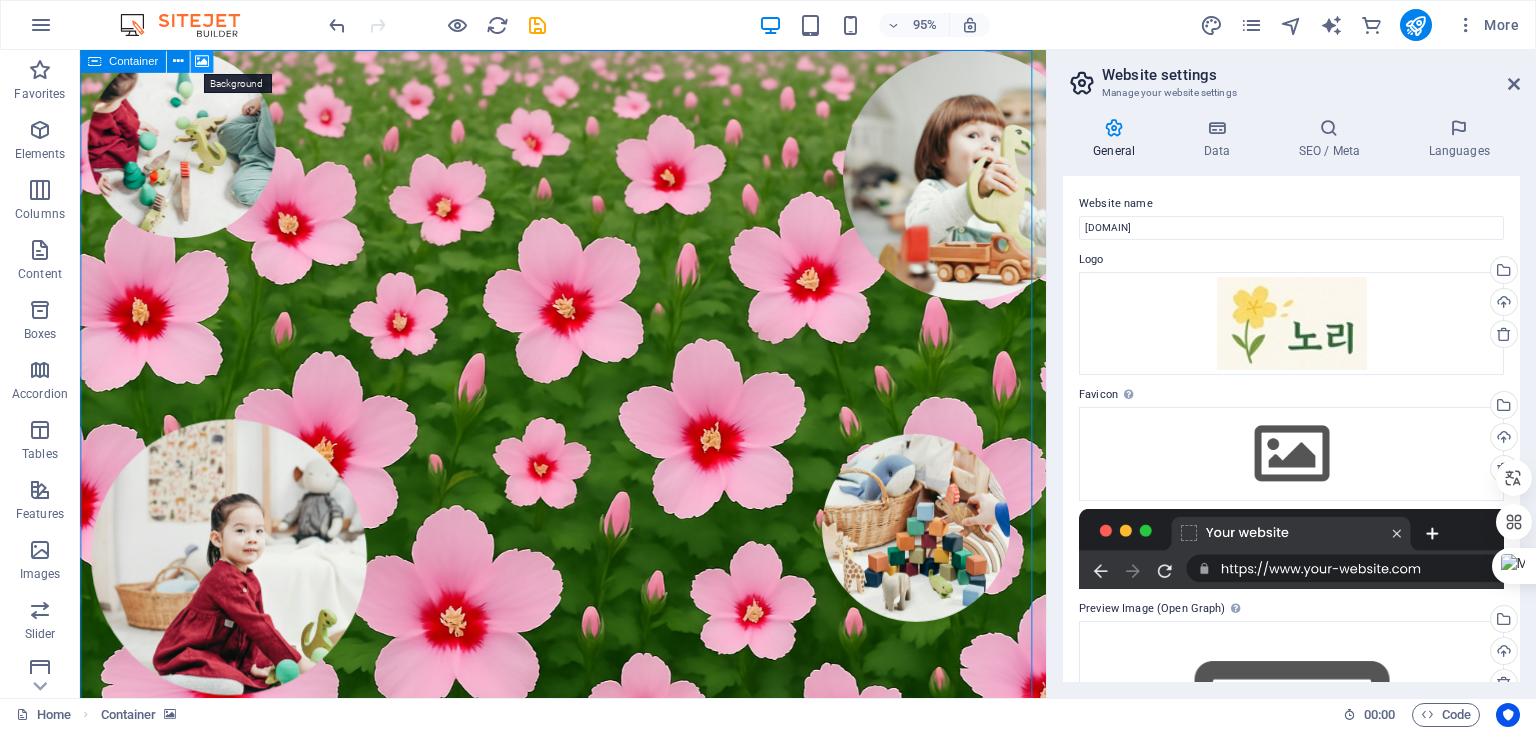 click at bounding box center (202, 61) 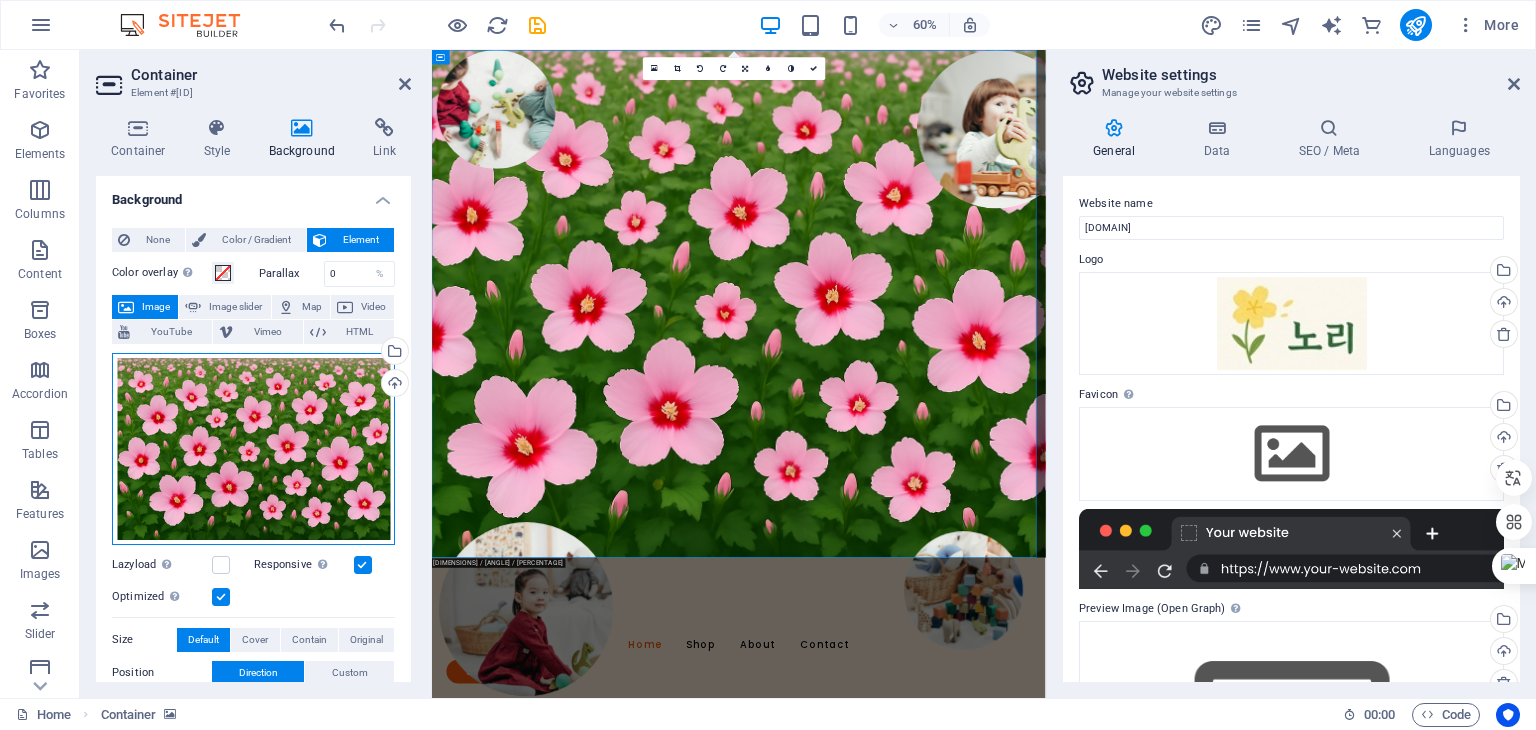 click on "Drag files here, click to choose files or select files from Files or our free stock photos & videos" at bounding box center [253, 449] 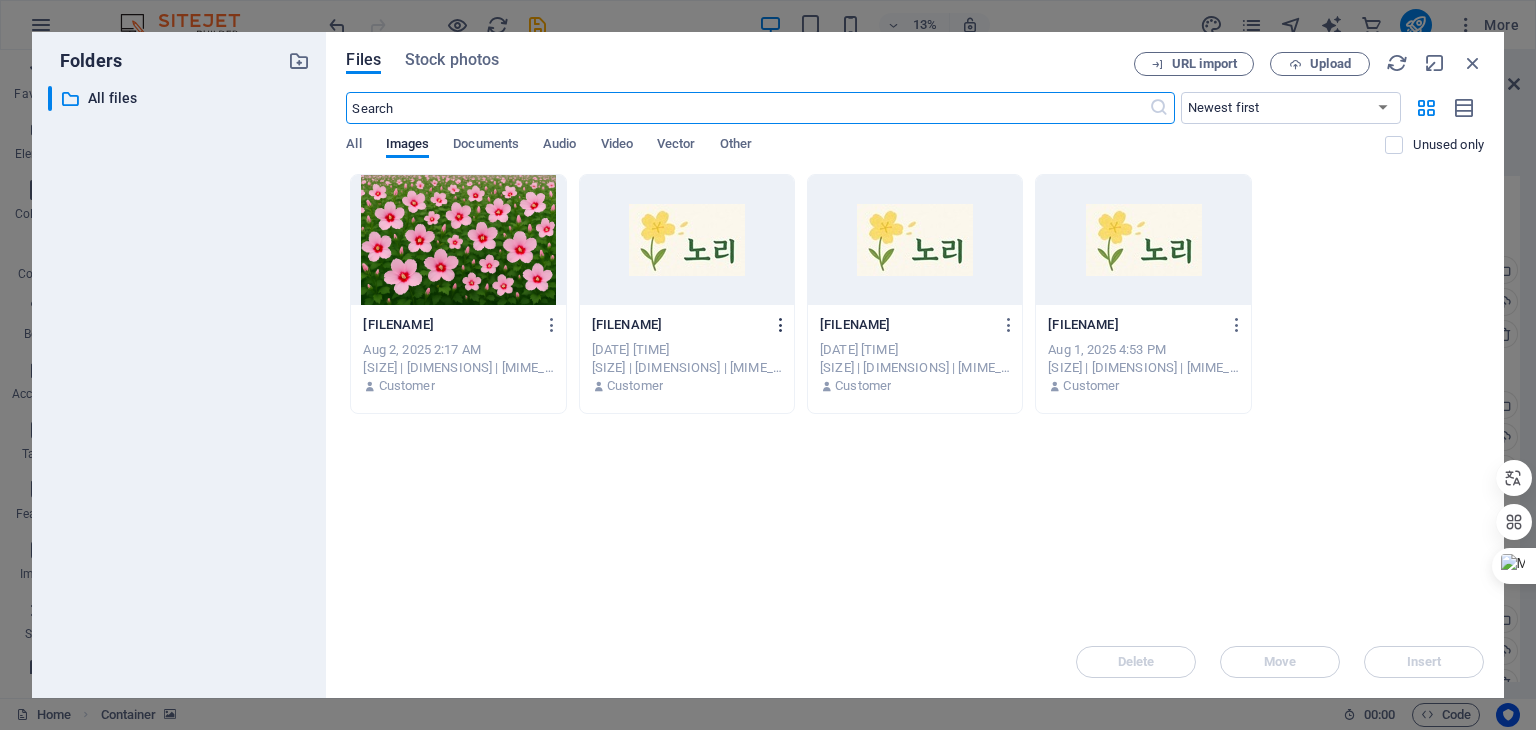 click at bounding box center [781, 325] 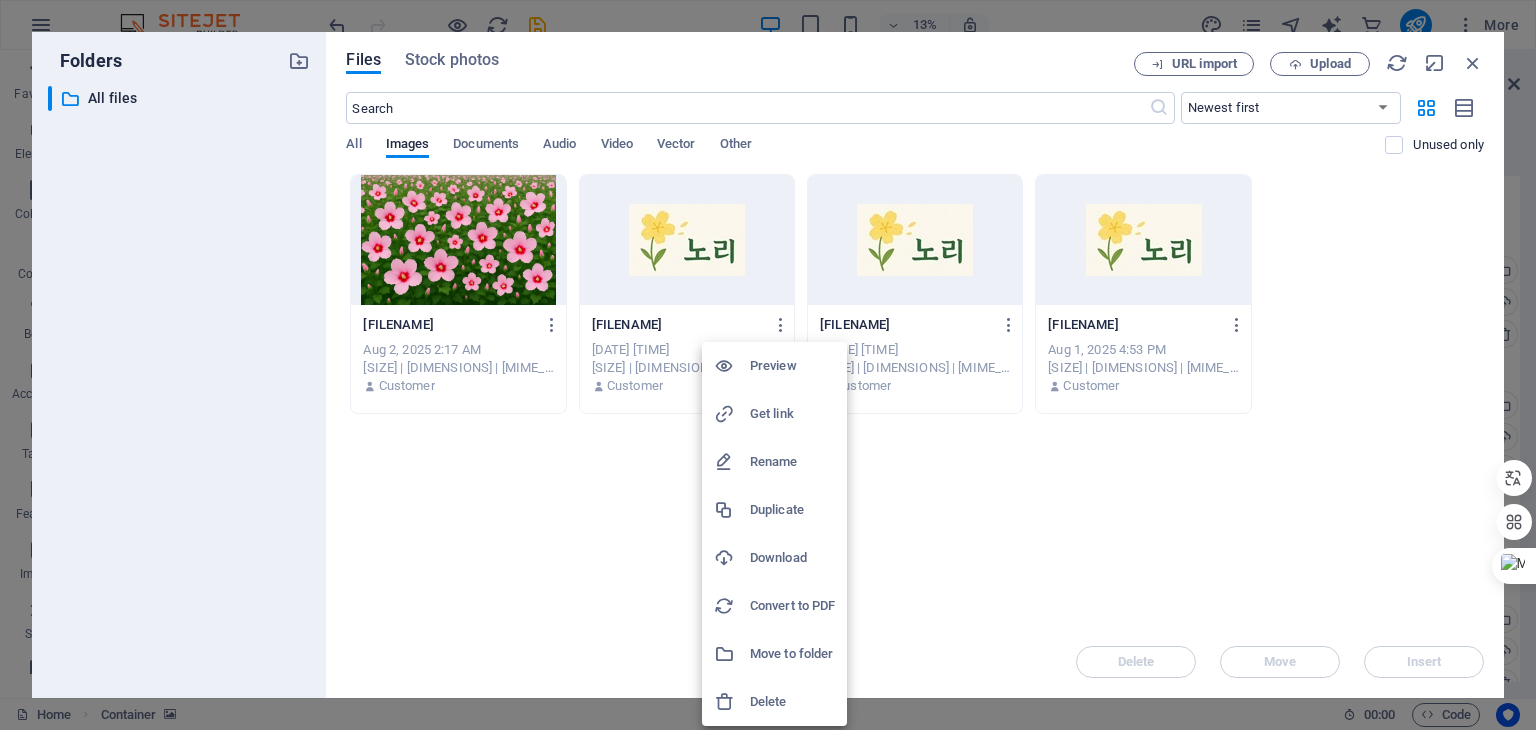 click on "Delete" at bounding box center [792, 702] 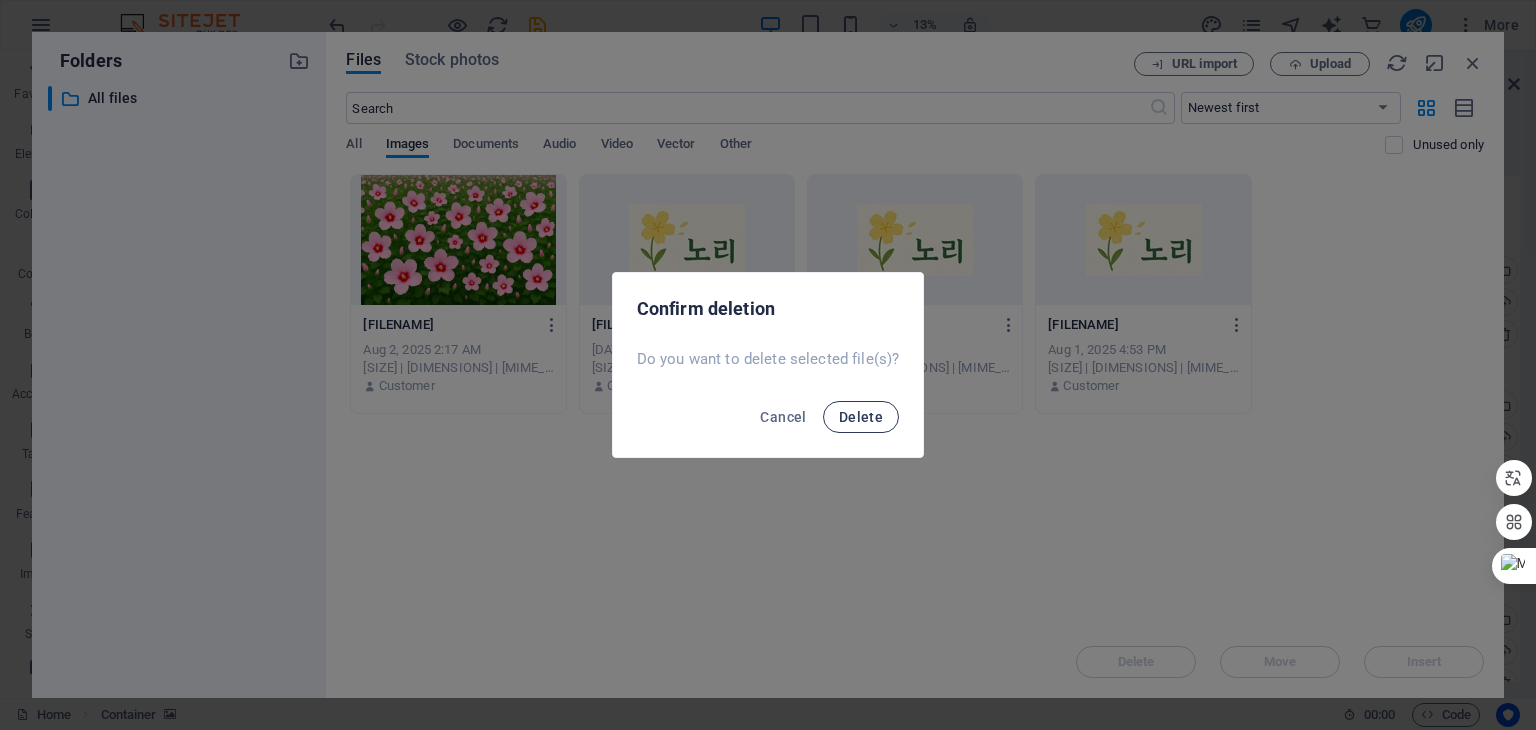 click on "Delete" at bounding box center [861, 417] 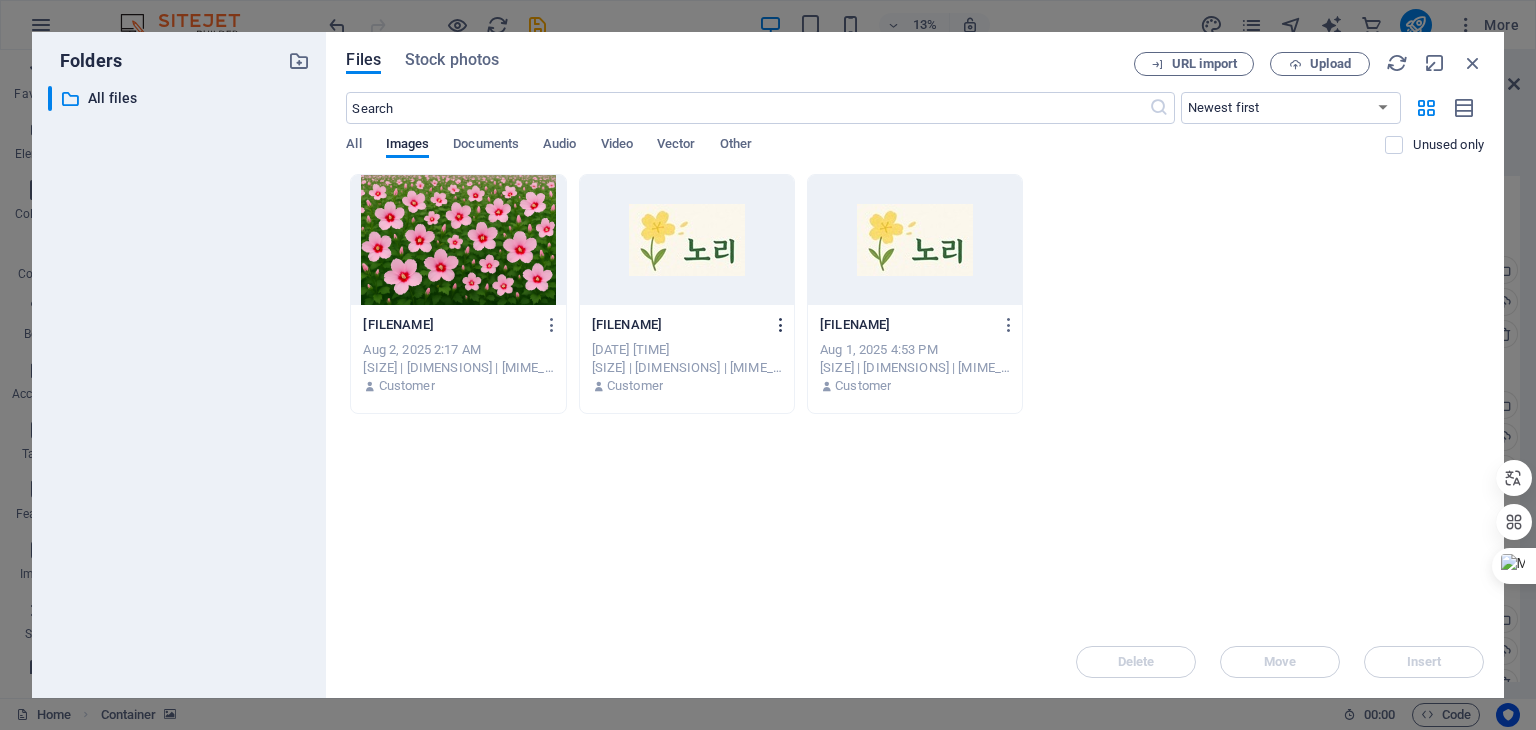 click at bounding box center [781, 325] 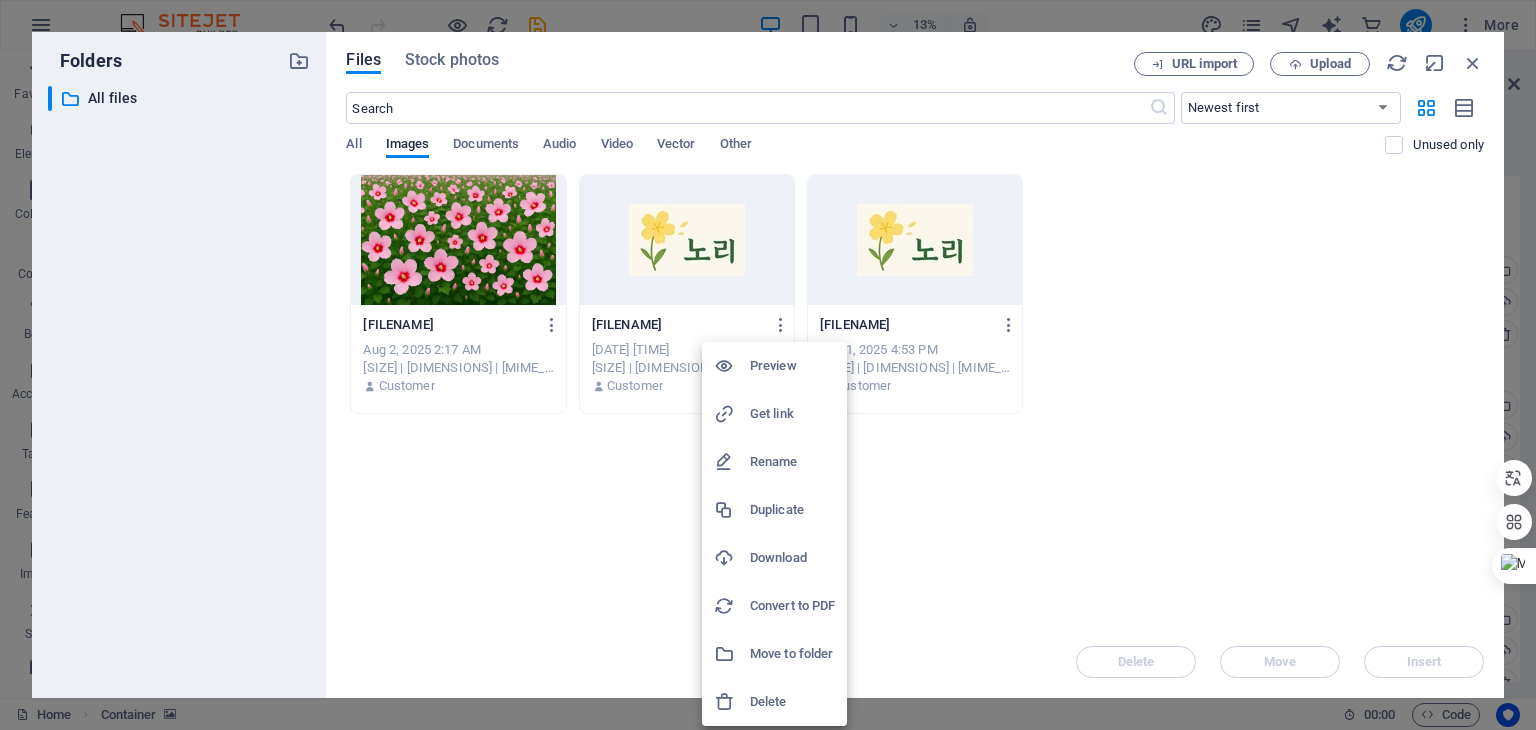 click on "Delete" at bounding box center [792, 702] 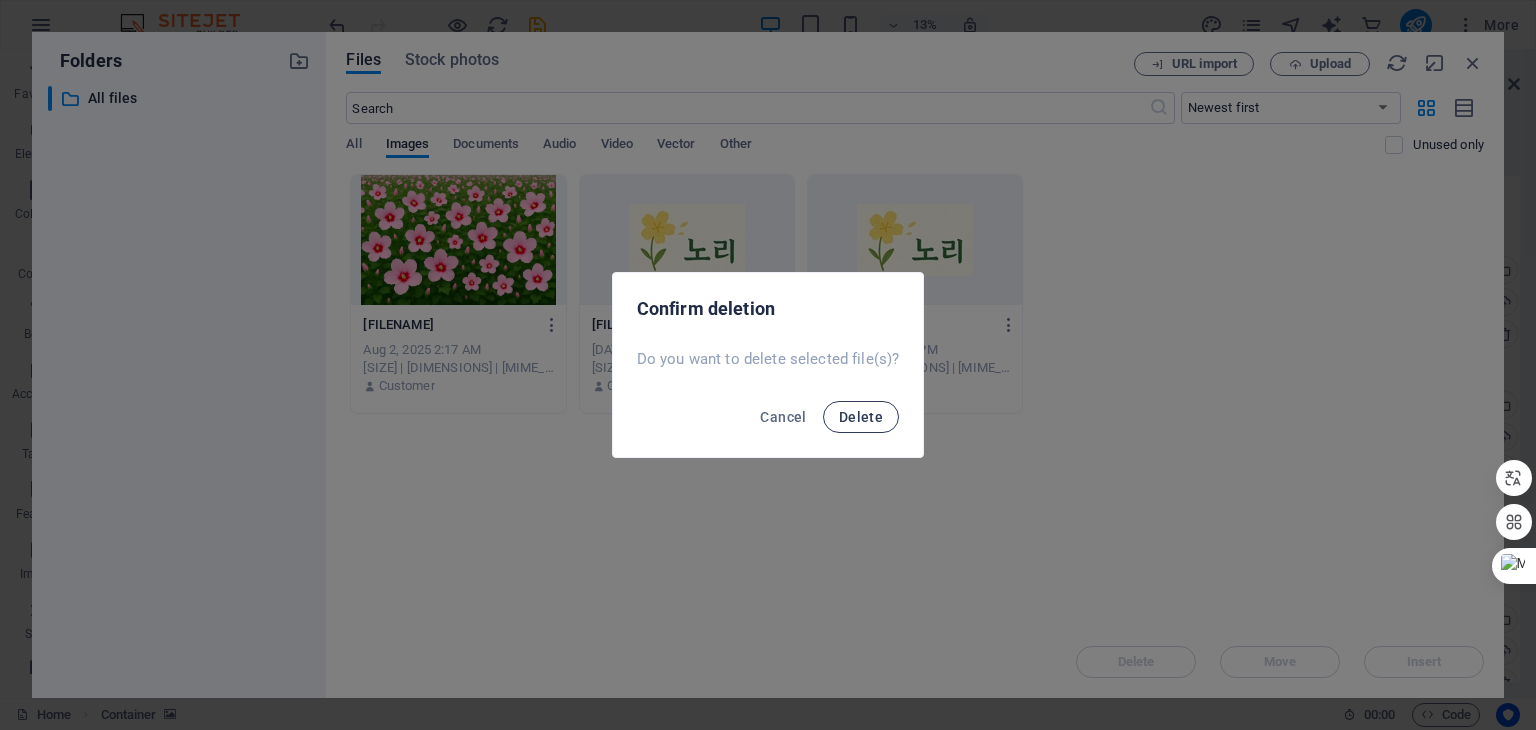 click on "Delete" at bounding box center (861, 417) 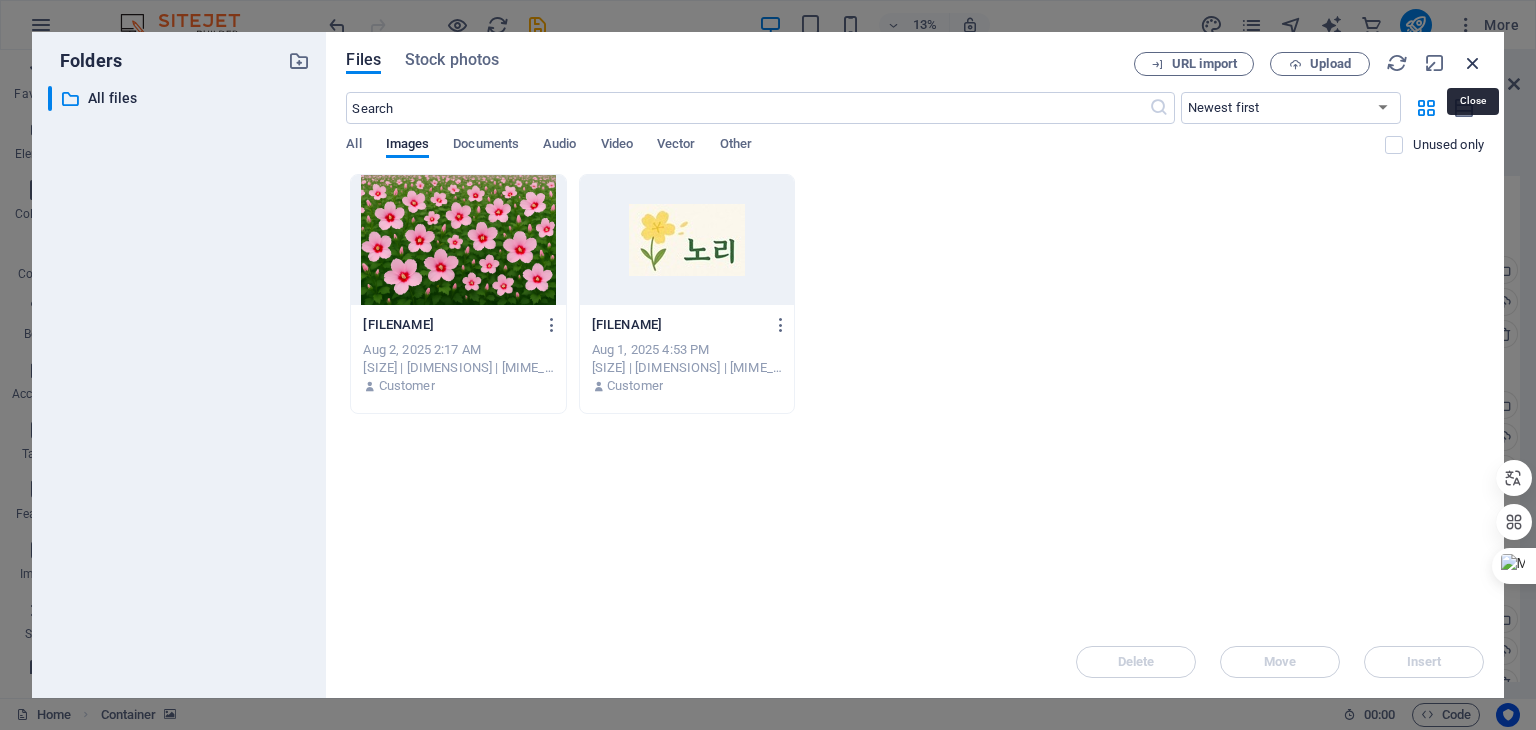click at bounding box center [1473, 63] 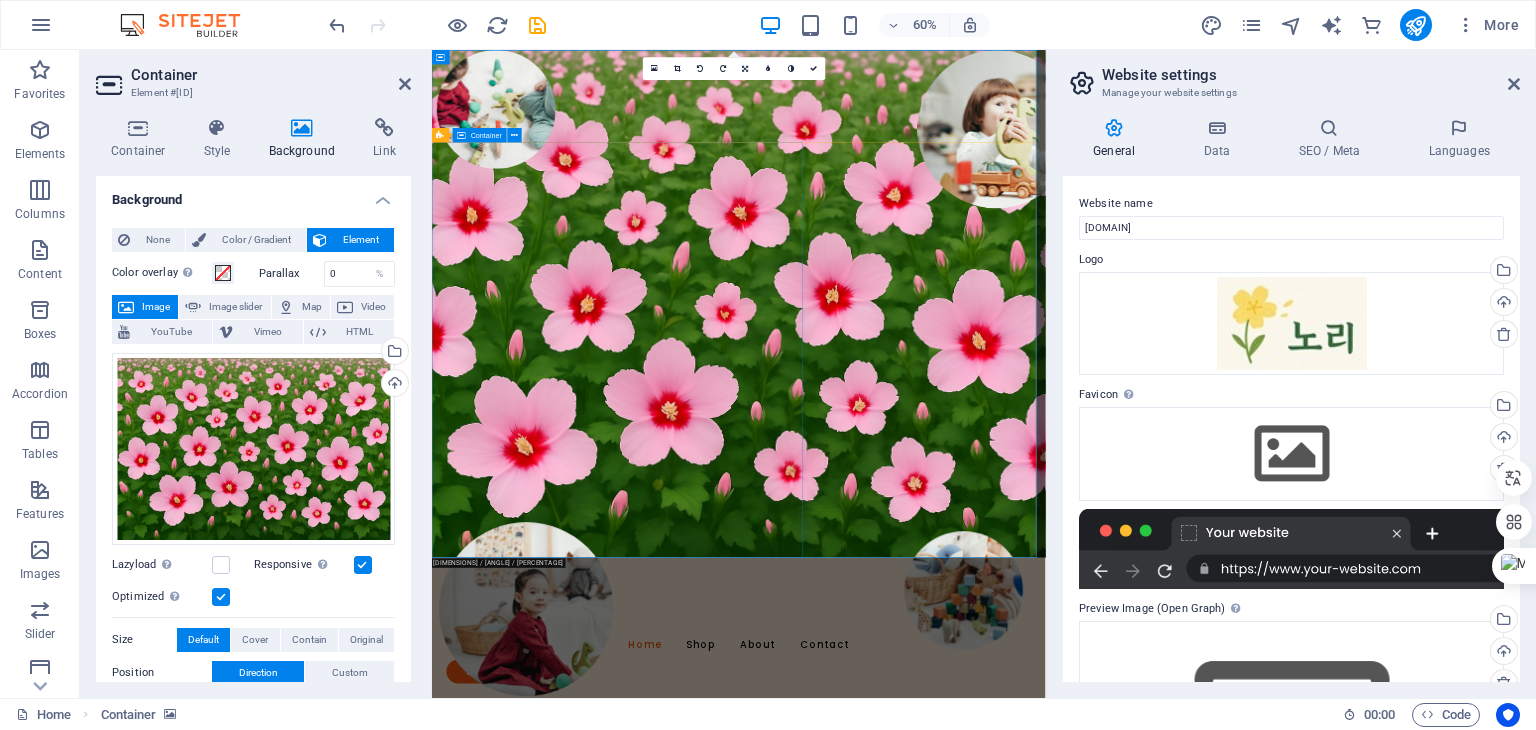 click on "Find toys that your kids like Lorem ipsum dolor sit amet, consectetur adipiscing elit, sed do eiusmod tempor incididunt ut labore et dolore magna aliqua. Ut enim ad minim veniam, quis nostrud exercitation ullamco laboris  Shop Now" at bounding box center (943, 1319) 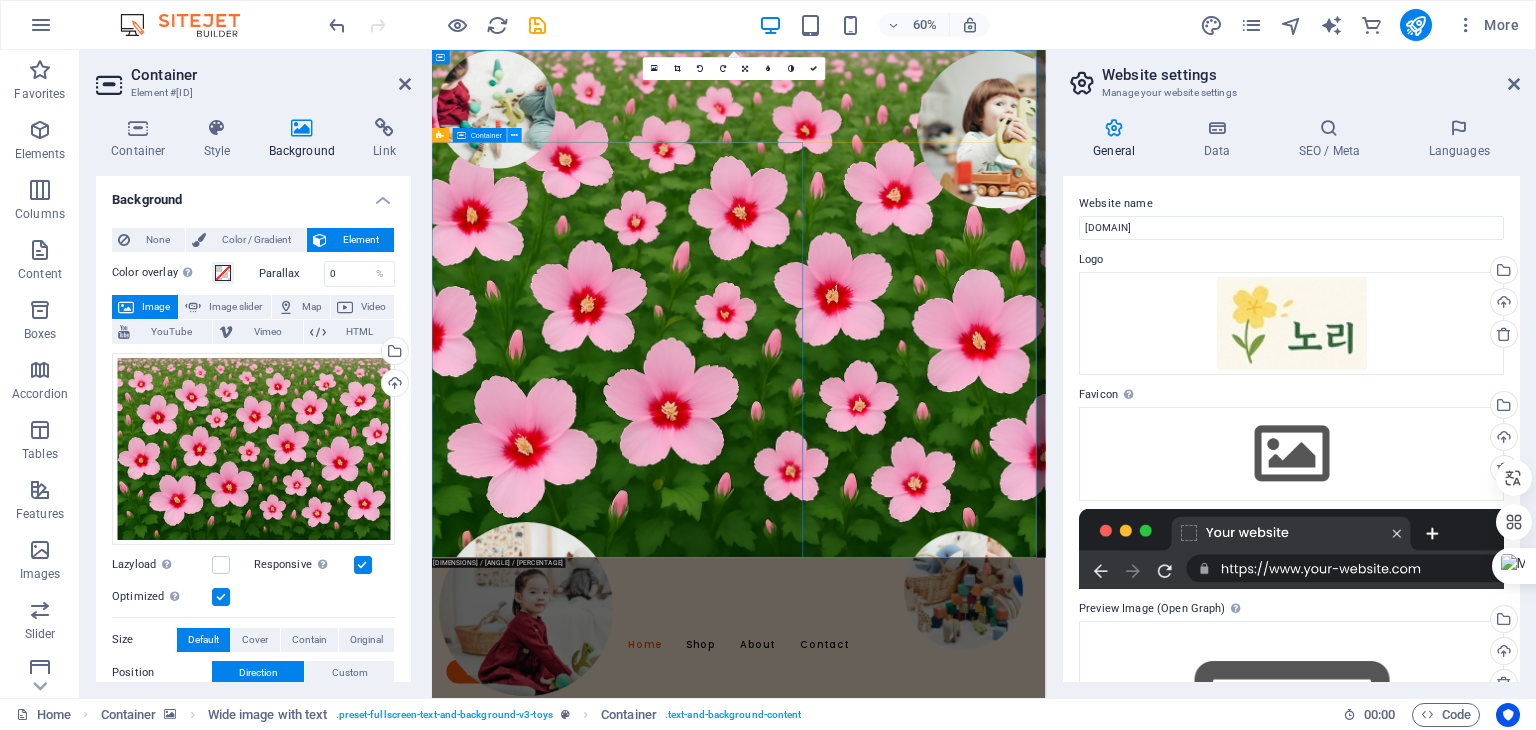 click at bounding box center [515, 135] 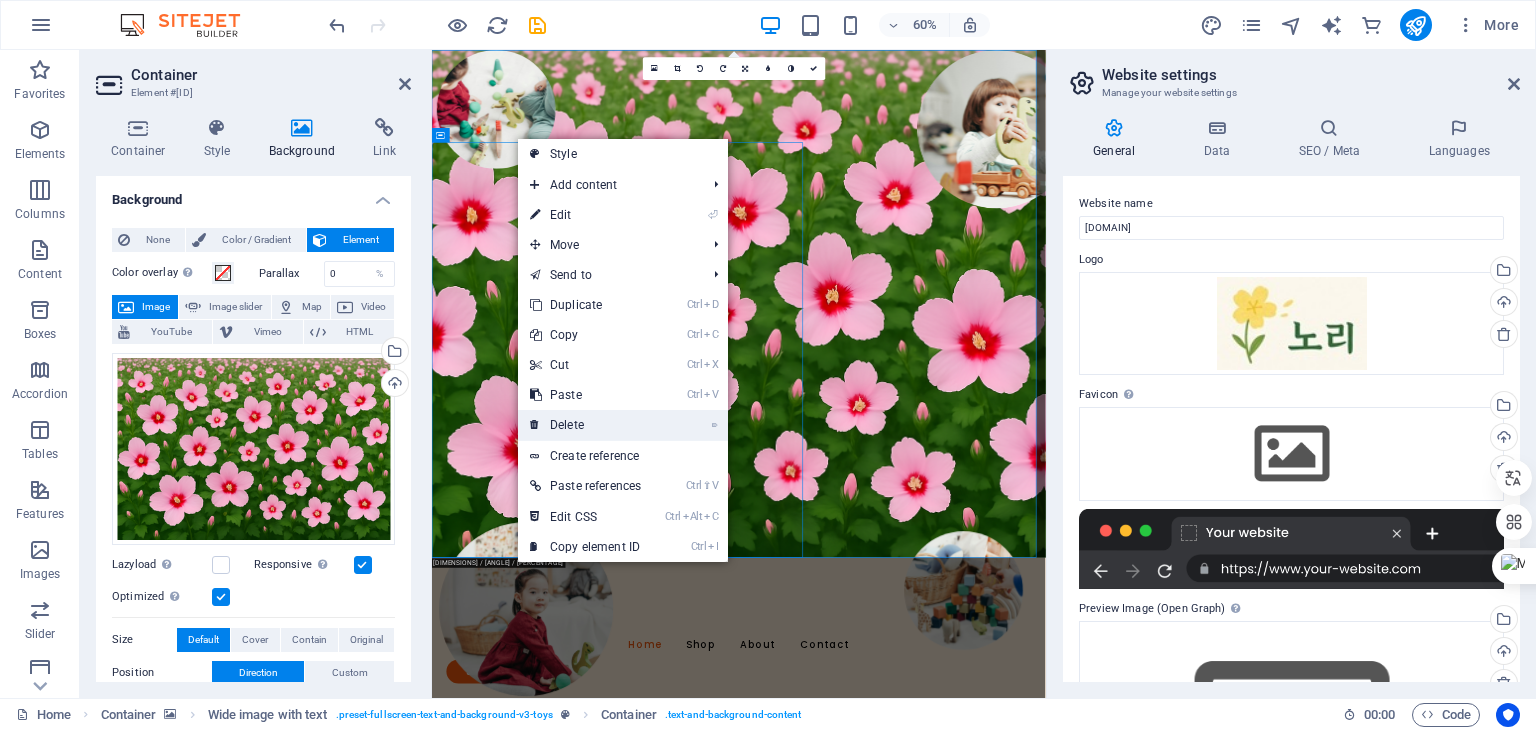 click on "⌦  Delete" at bounding box center (585, 425) 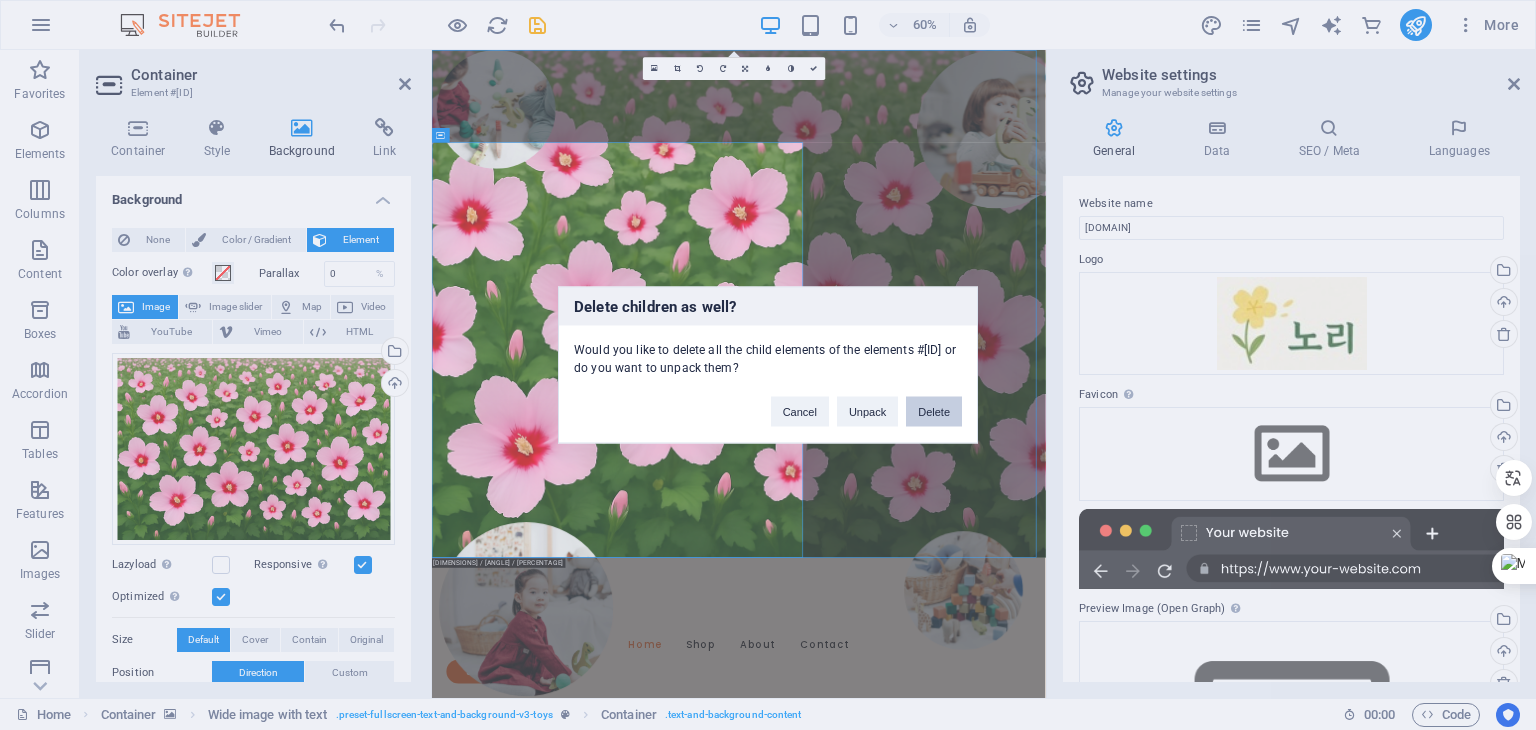 click on "Delete" at bounding box center [934, 412] 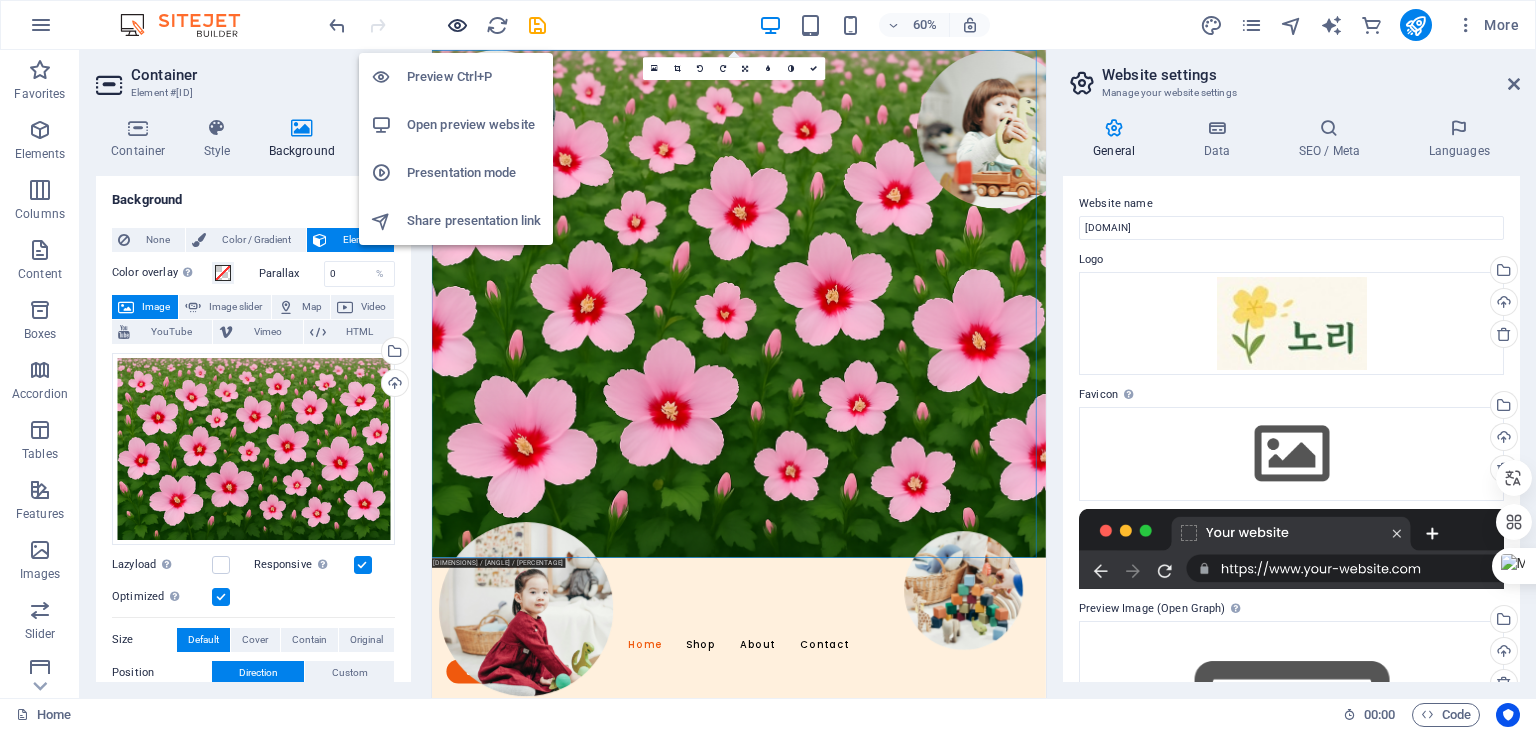 click at bounding box center [457, 25] 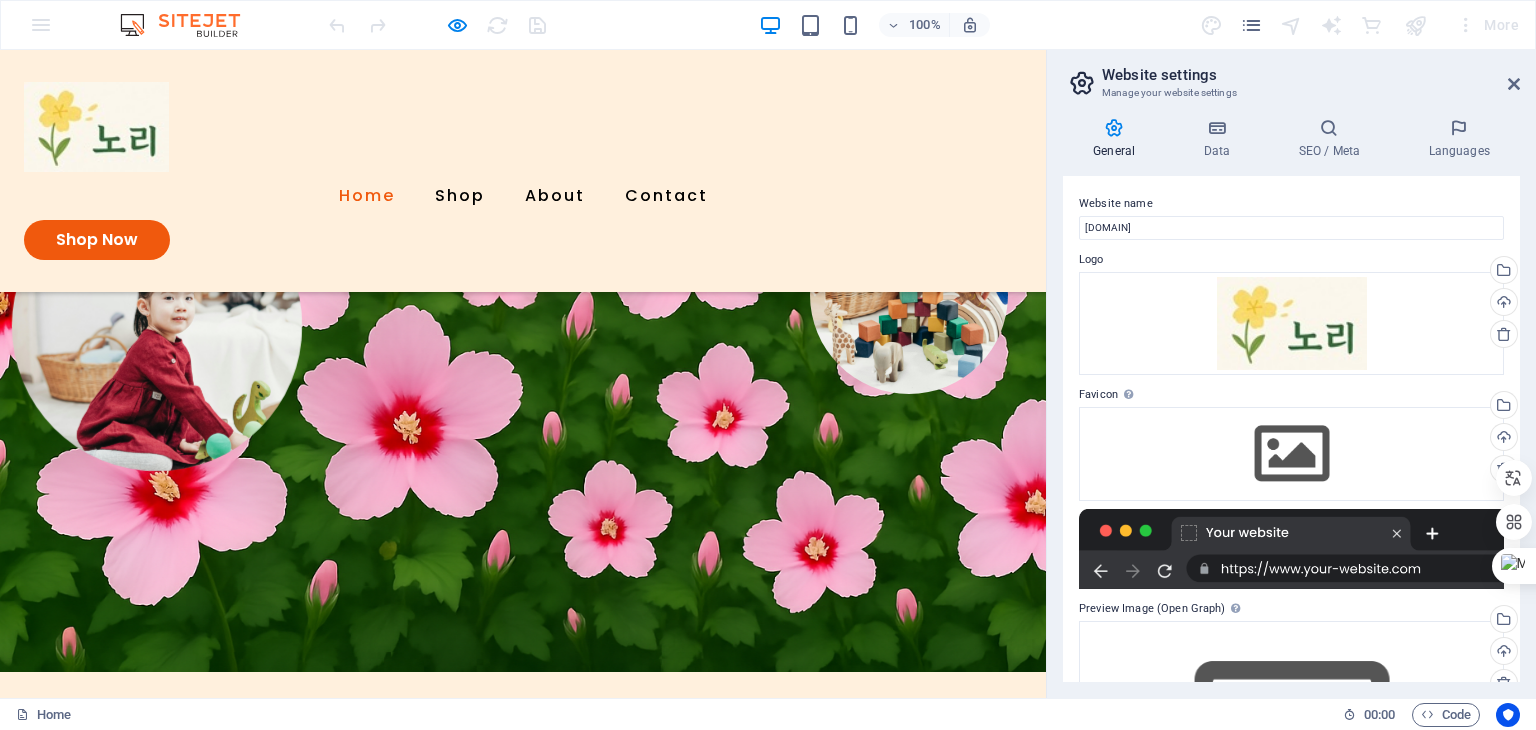scroll, scrollTop: 0, scrollLeft: 0, axis: both 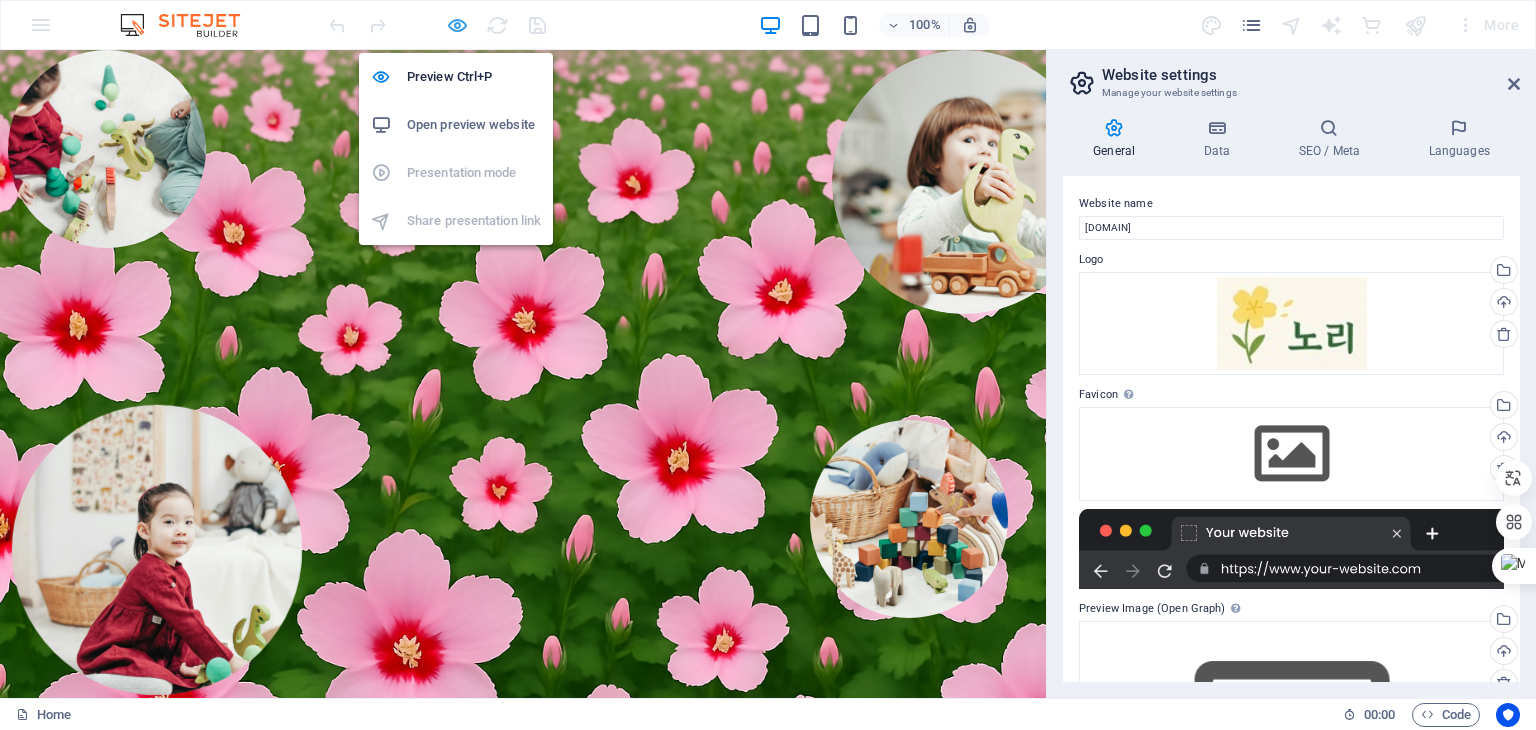 click at bounding box center [457, 25] 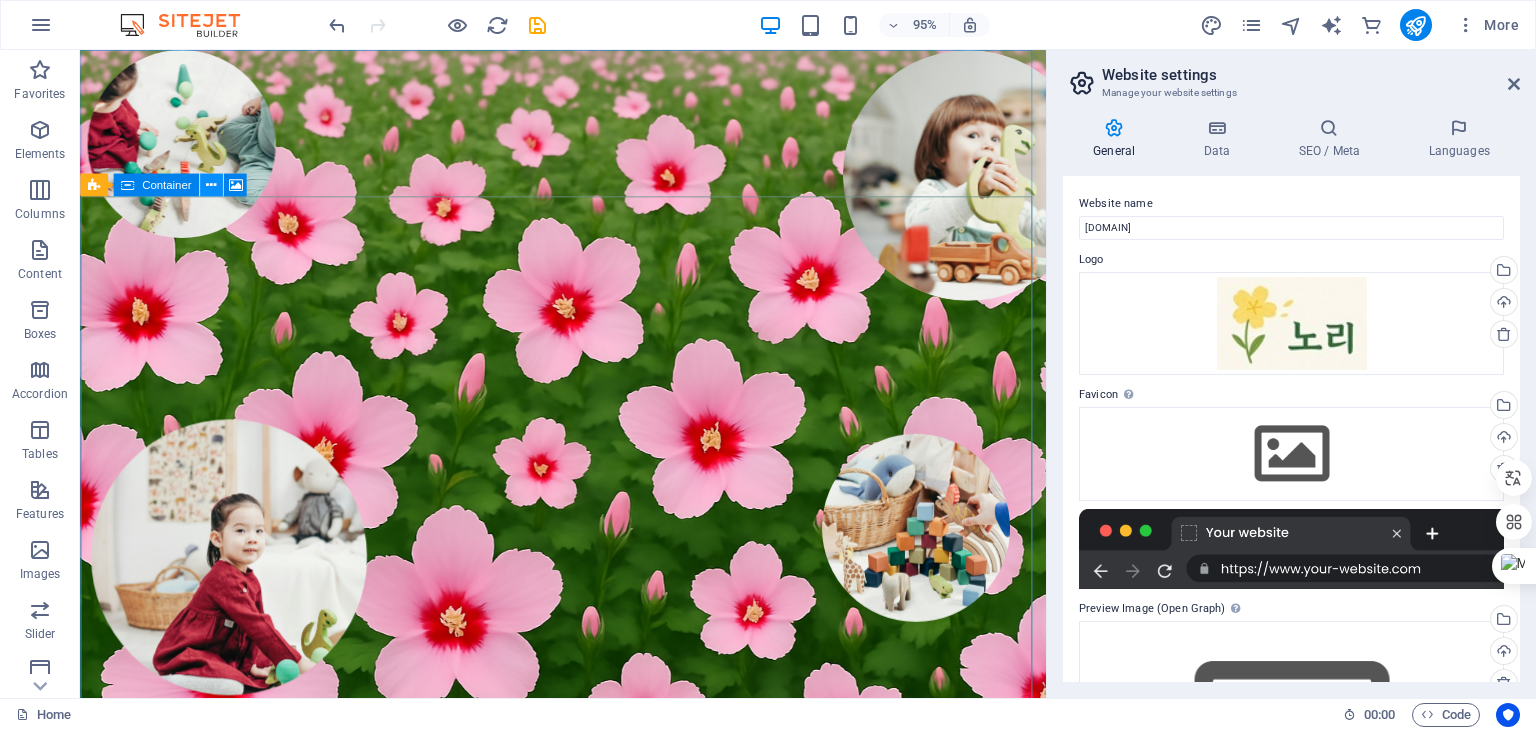 click at bounding box center [211, 185] 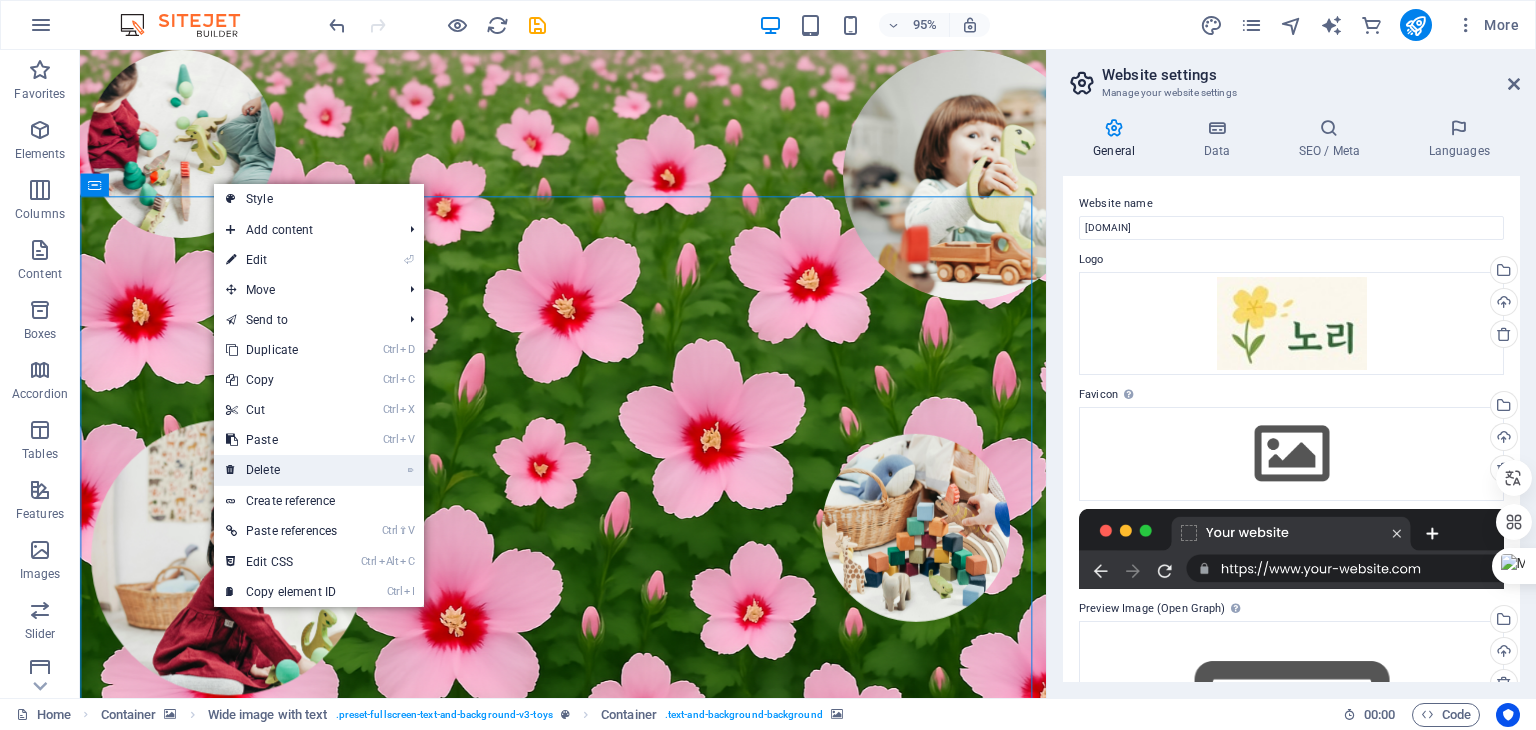 click on "⌦  Delete" at bounding box center [281, 470] 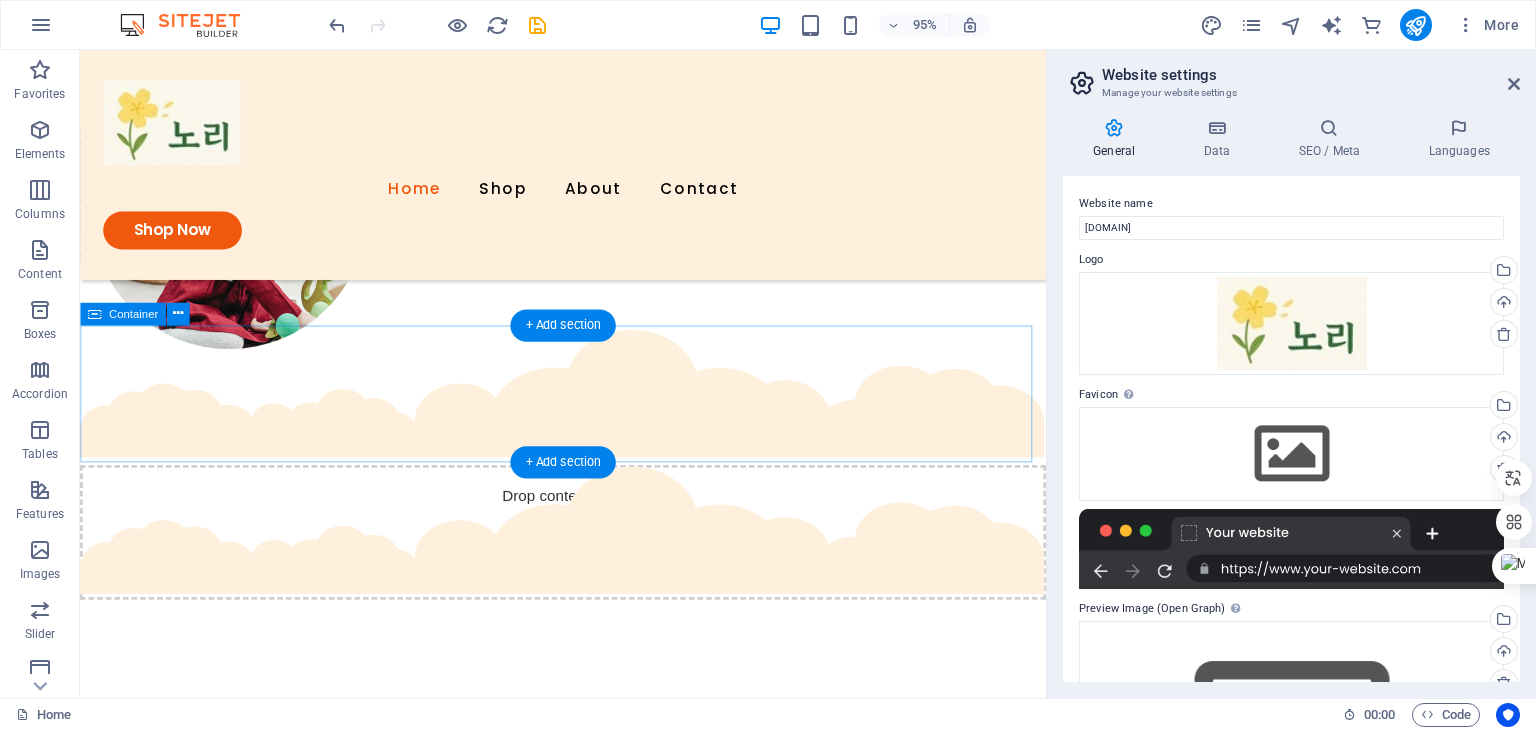 scroll, scrollTop: 0, scrollLeft: 0, axis: both 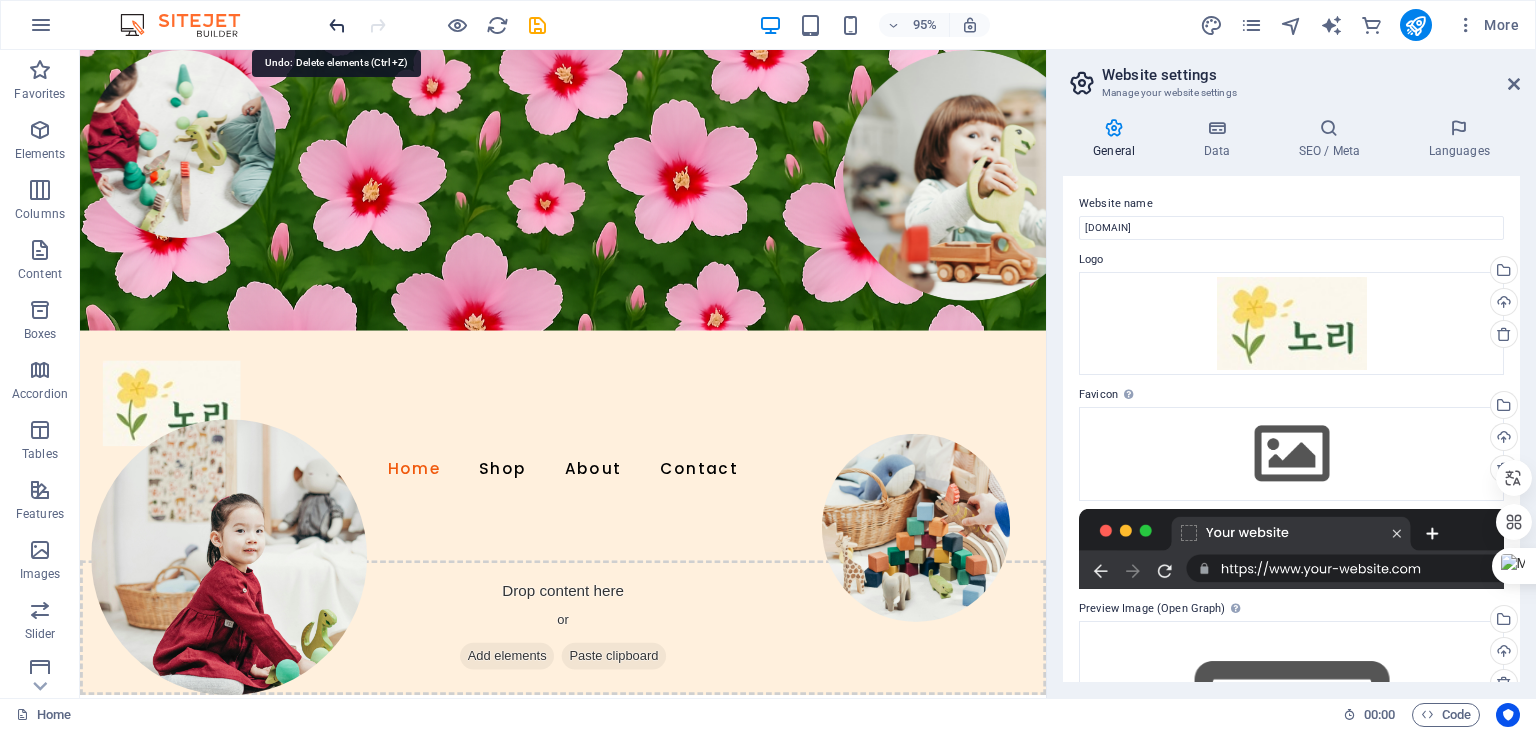 click at bounding box center (337, 25) 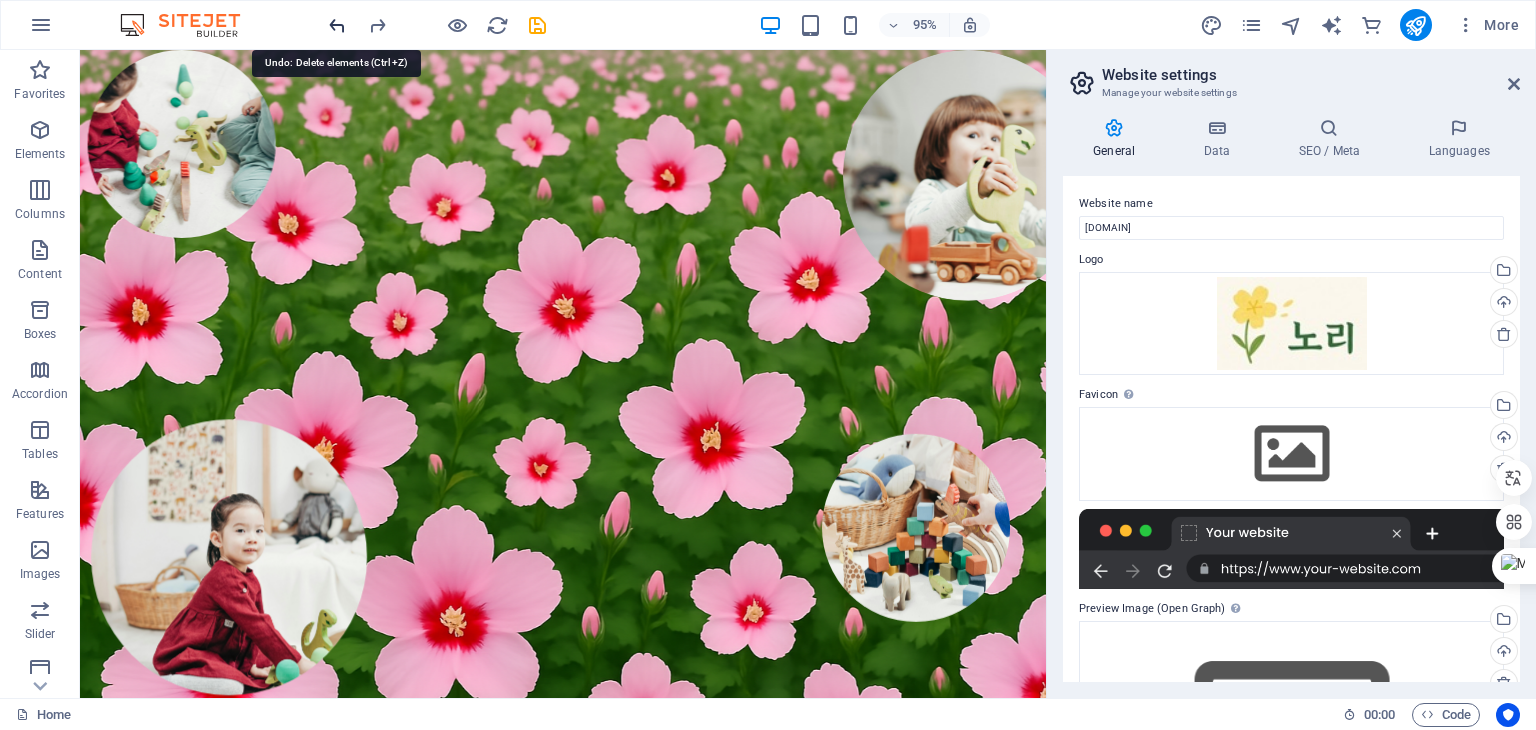 click at bounding box center [337, 25] 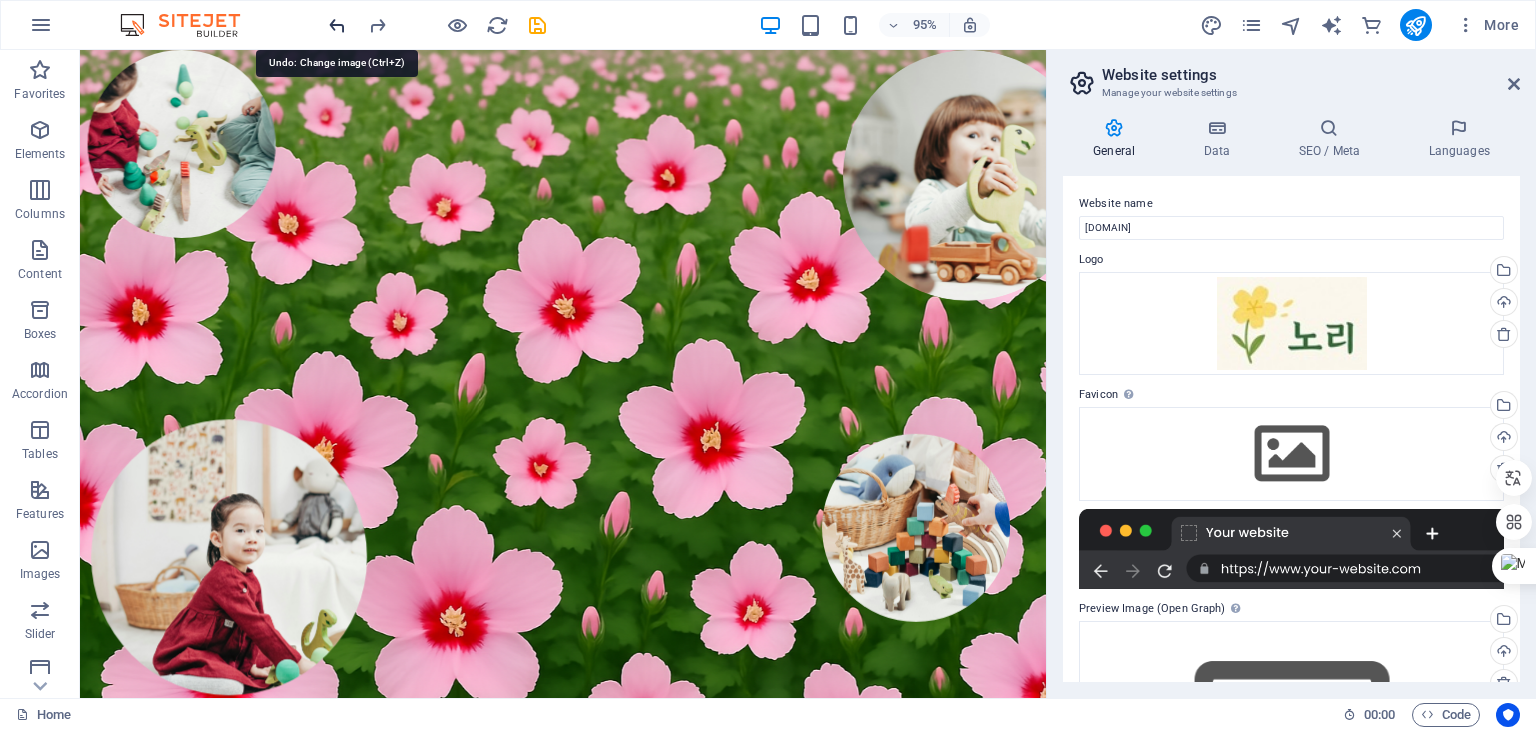 click at bounding box center [337, 25] 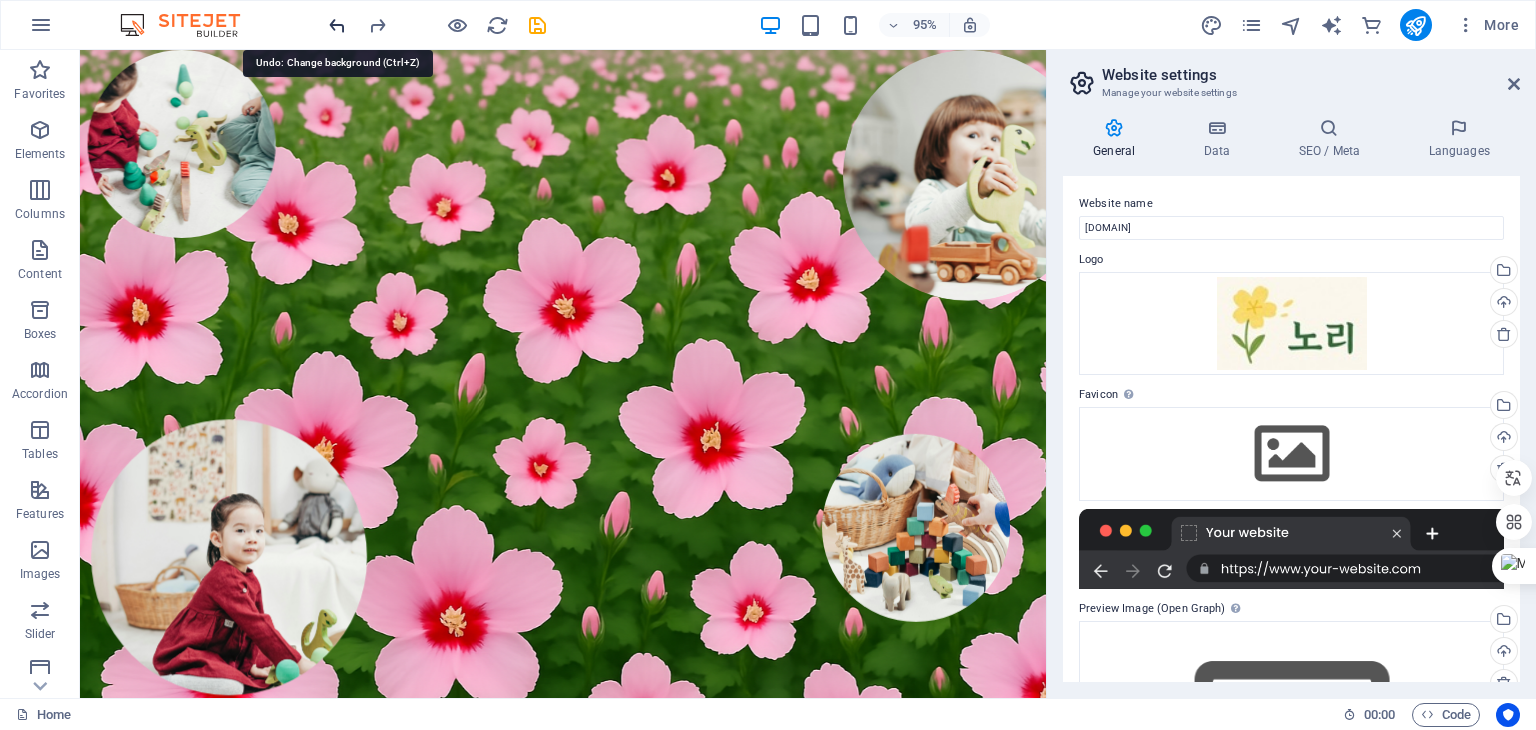 click at bounding box center [337, 25] 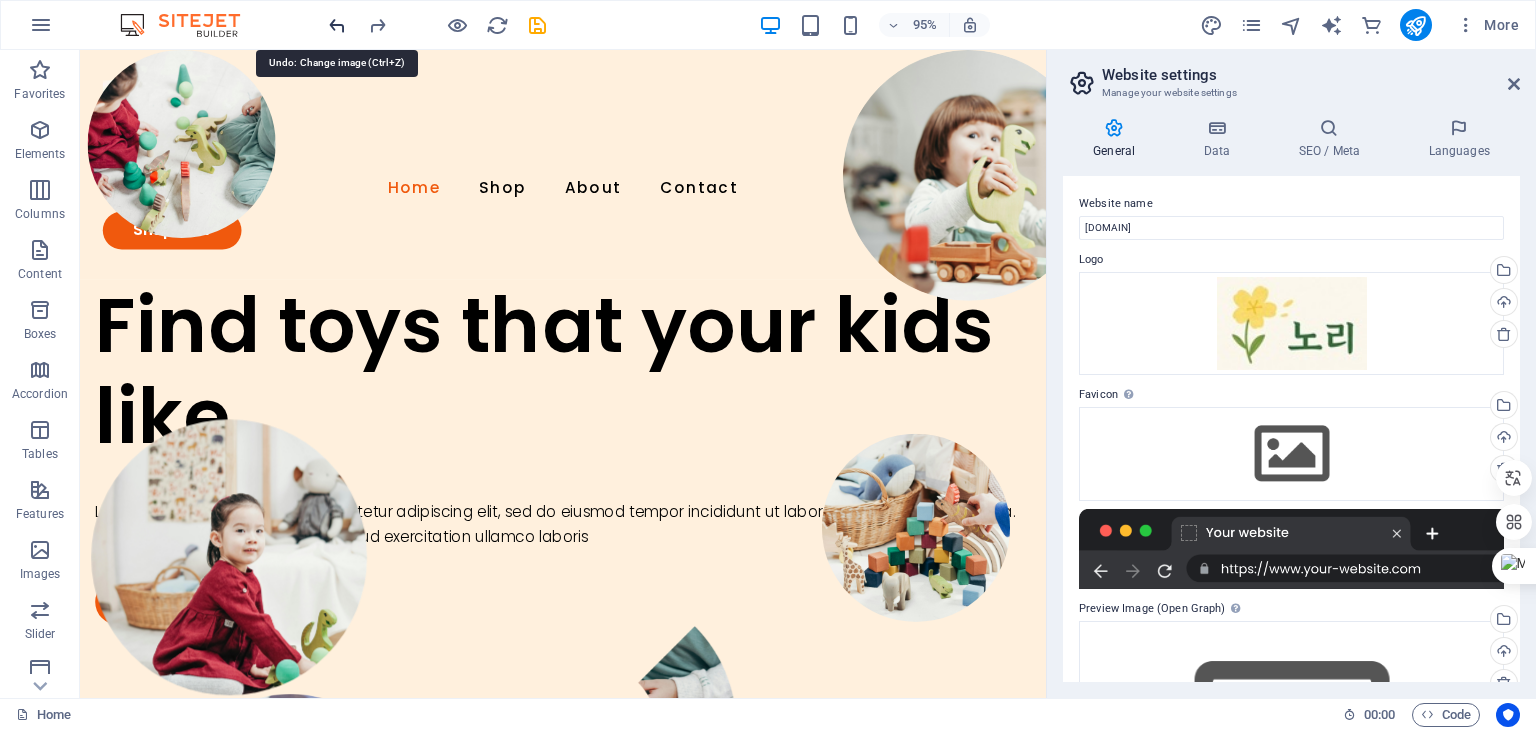 click at bounding box center (337, 25) 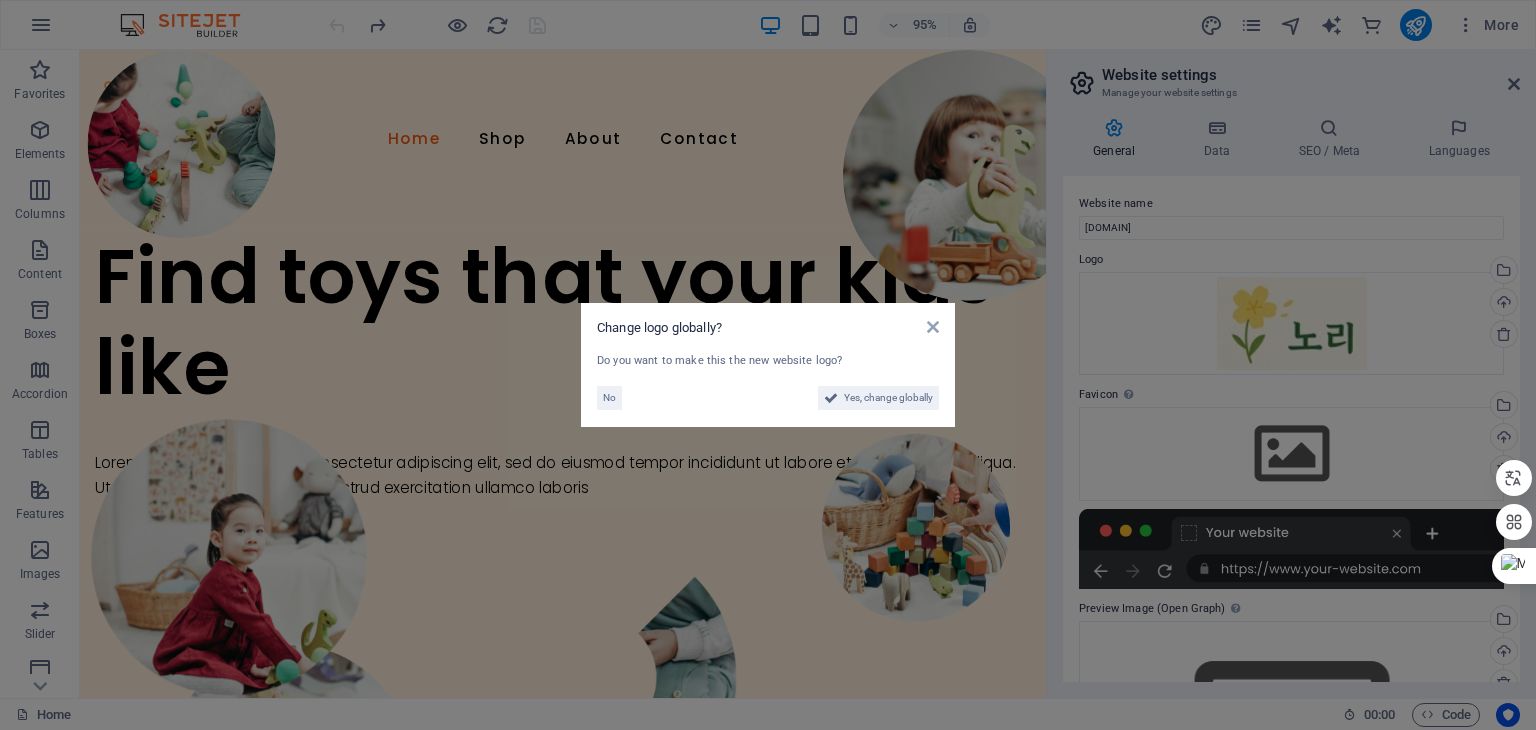 click on "Change logo globally? Do you want to make this the new website logo? No Yes, change globally" at bounding box center (768, 365) 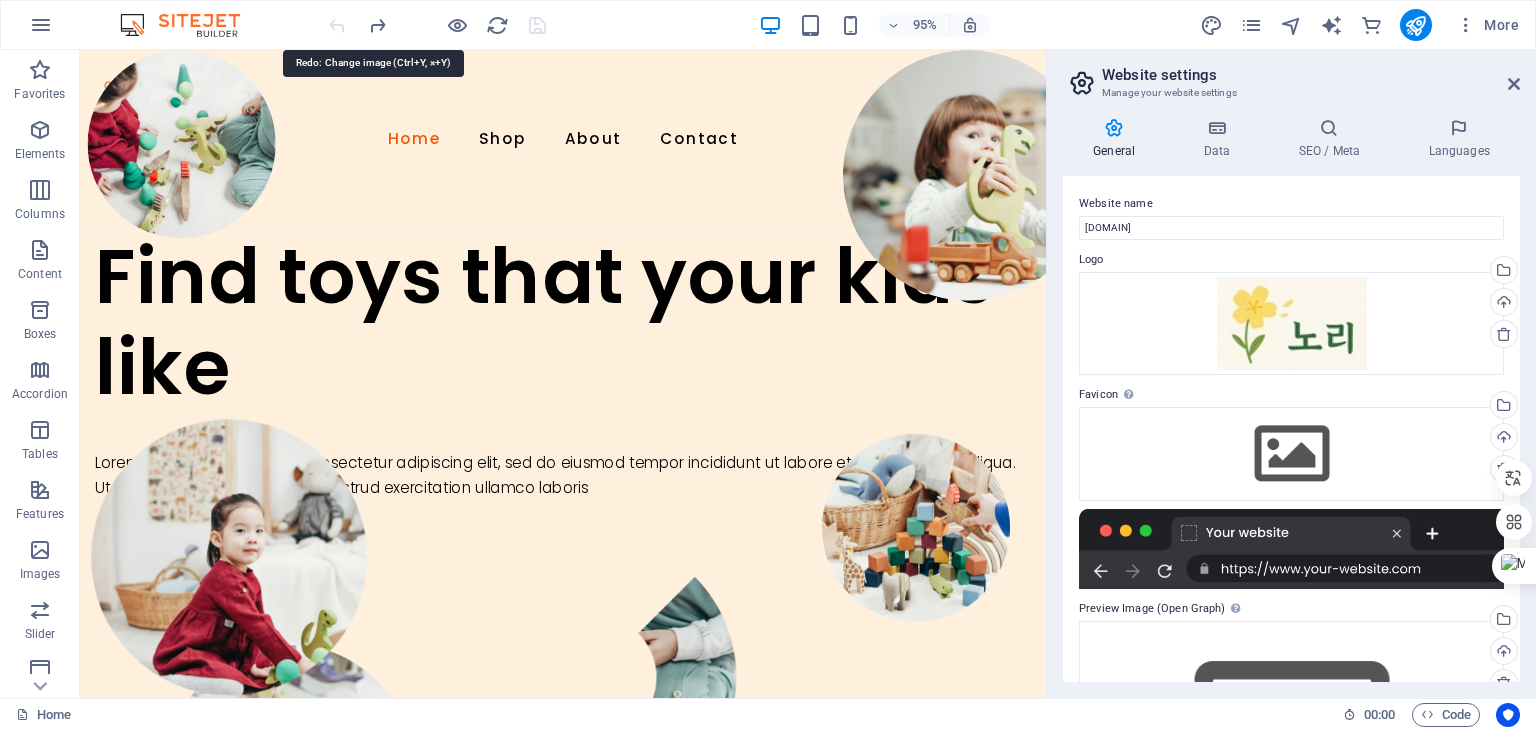 click at bounding box center (377, 25) 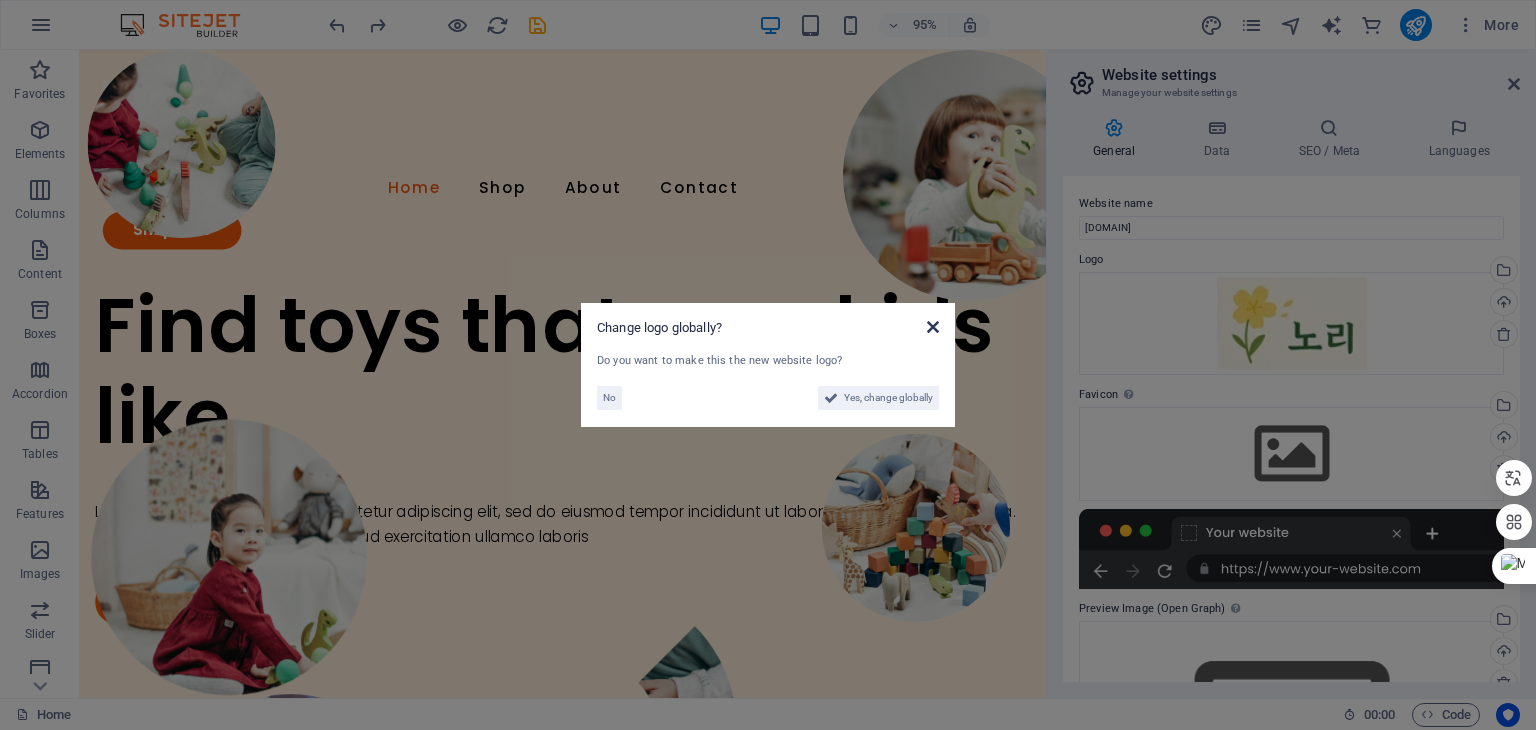 click at bounding box center (933, 327) 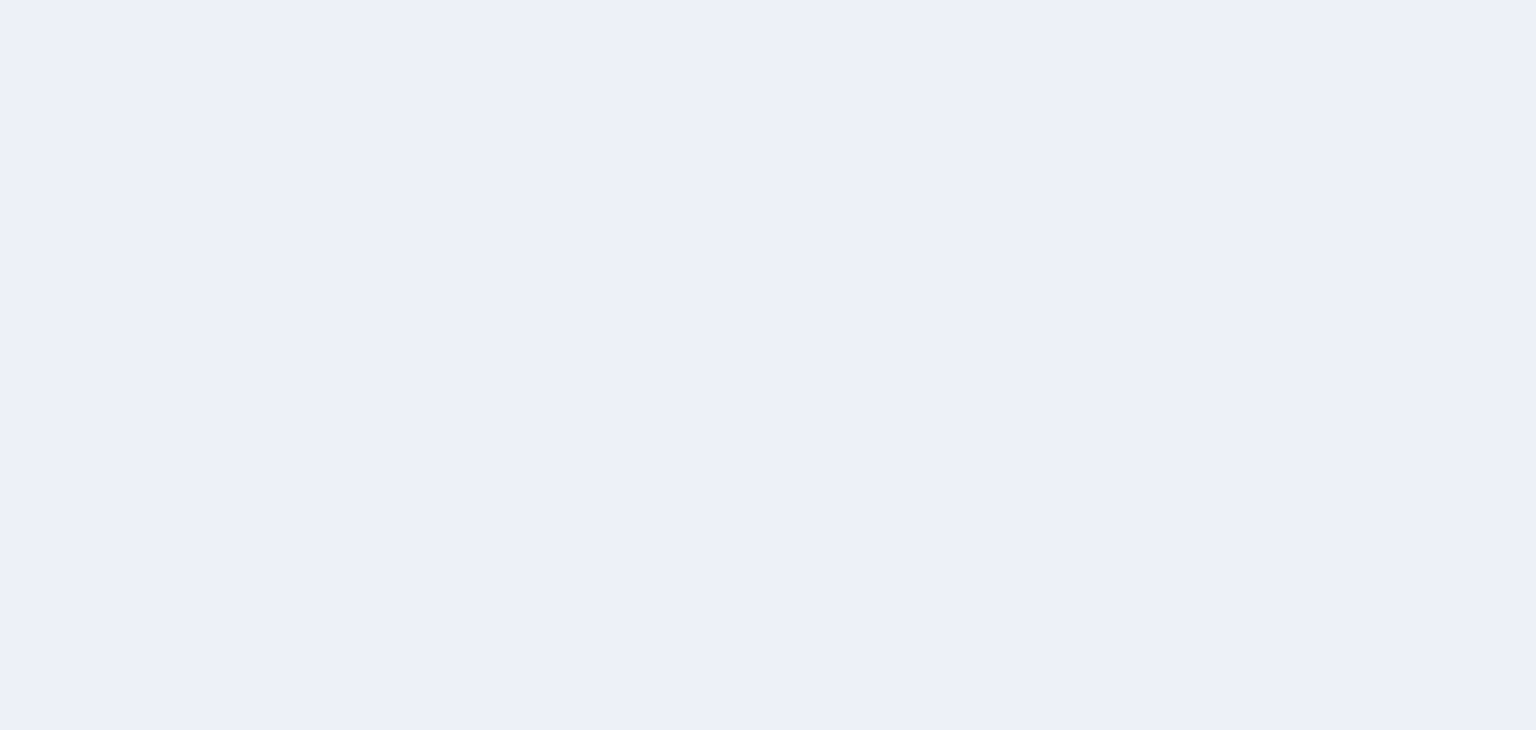 scroll, scrollTop: 0, scrollLeft: 0, axis: both 